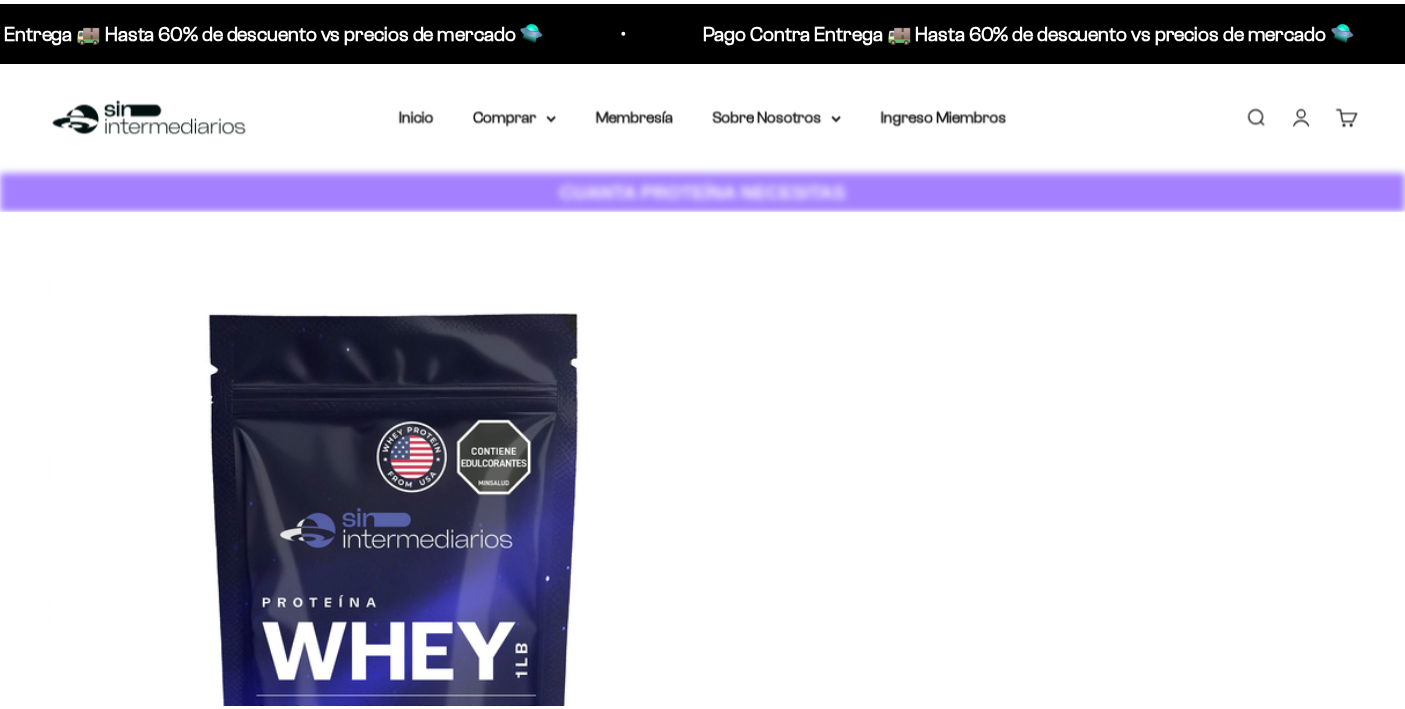 scroll, scrollTop: 0, scrollLeft: 0, axis: both 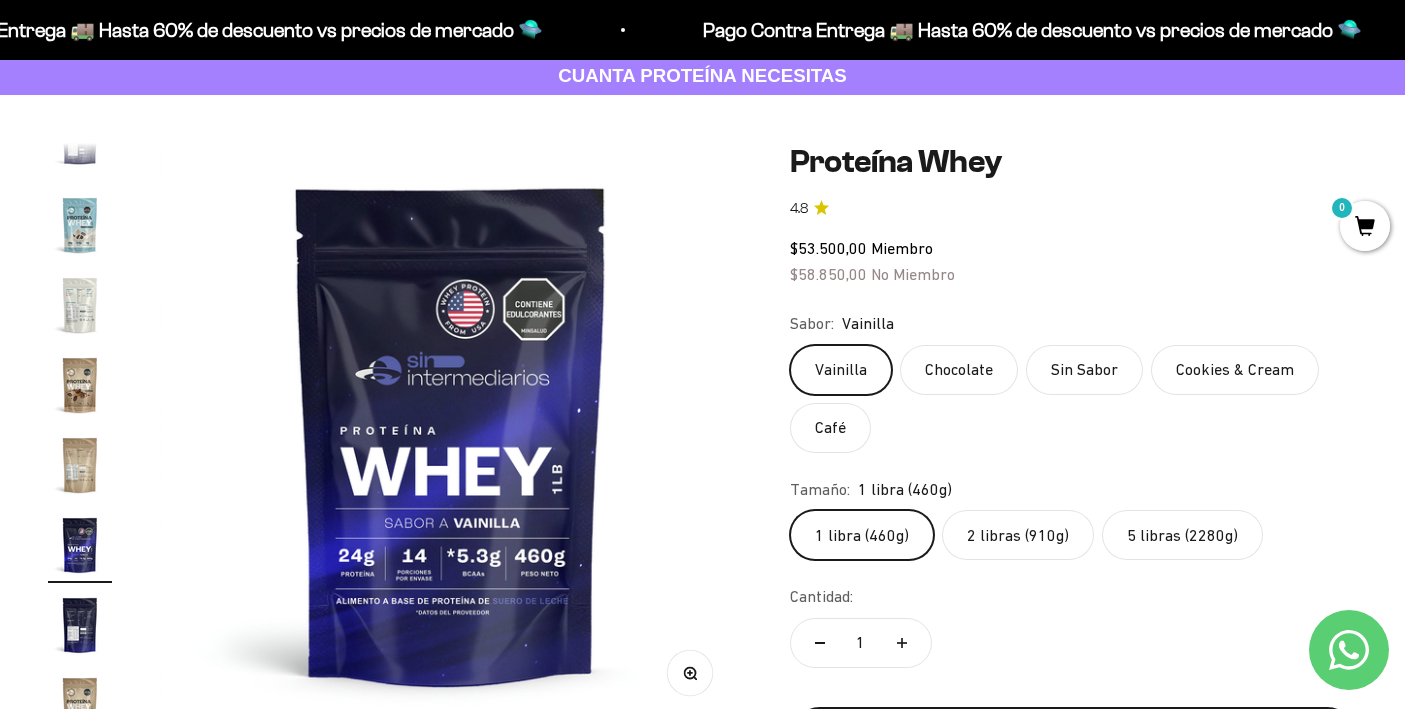 click on "2 libras (910g)" 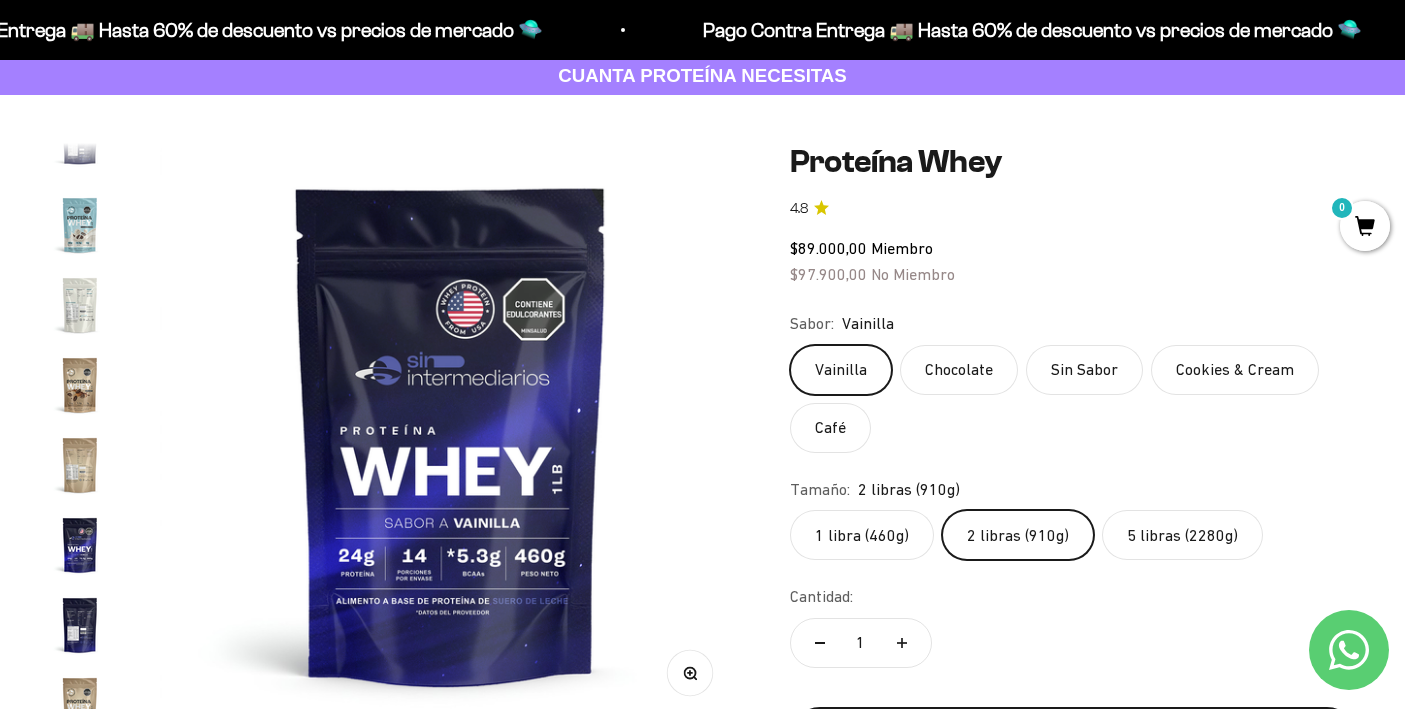 scroll, scrollTop: 0, scrollLeft: 3027, axis: horizontal 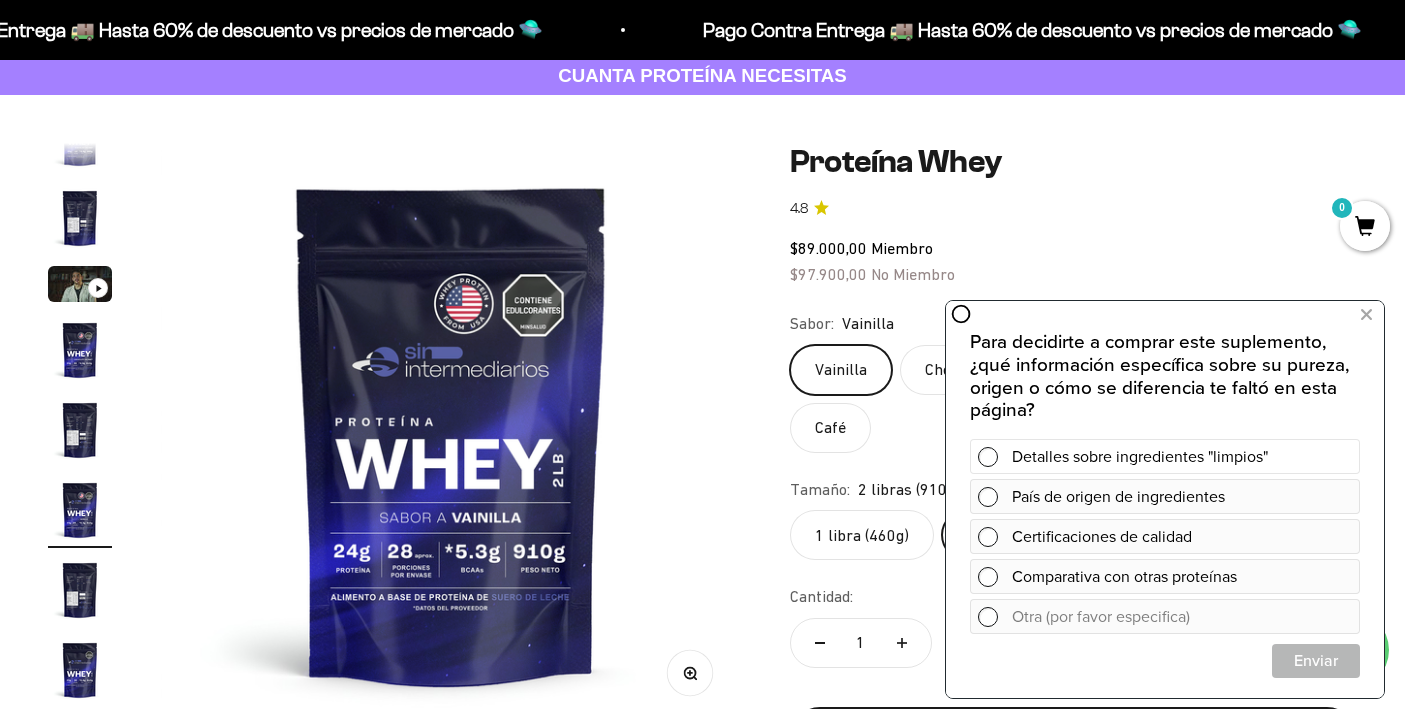click on "Detalles sobre ingredientes "limpios"" at bounding box center (1182, 456) 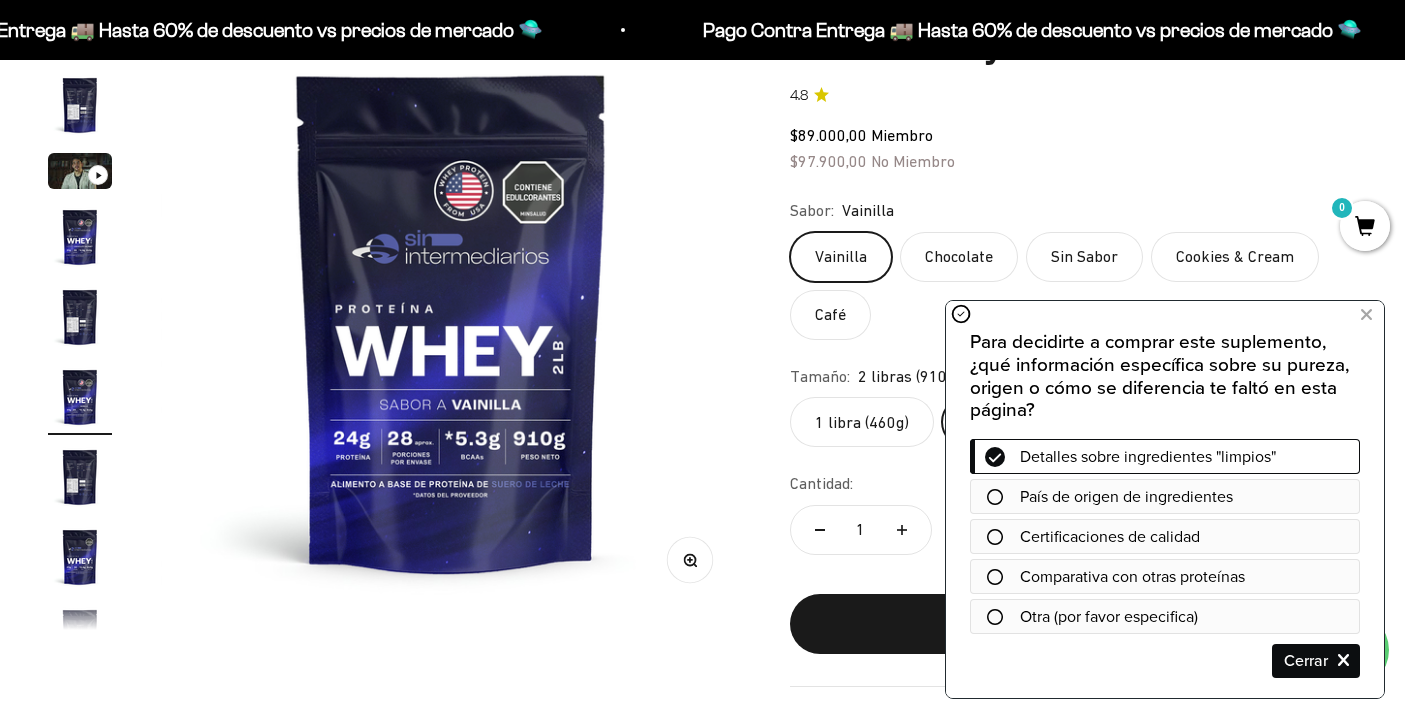 scroll, scrollTop: 254, scrollLeft: 0, axis: vertical 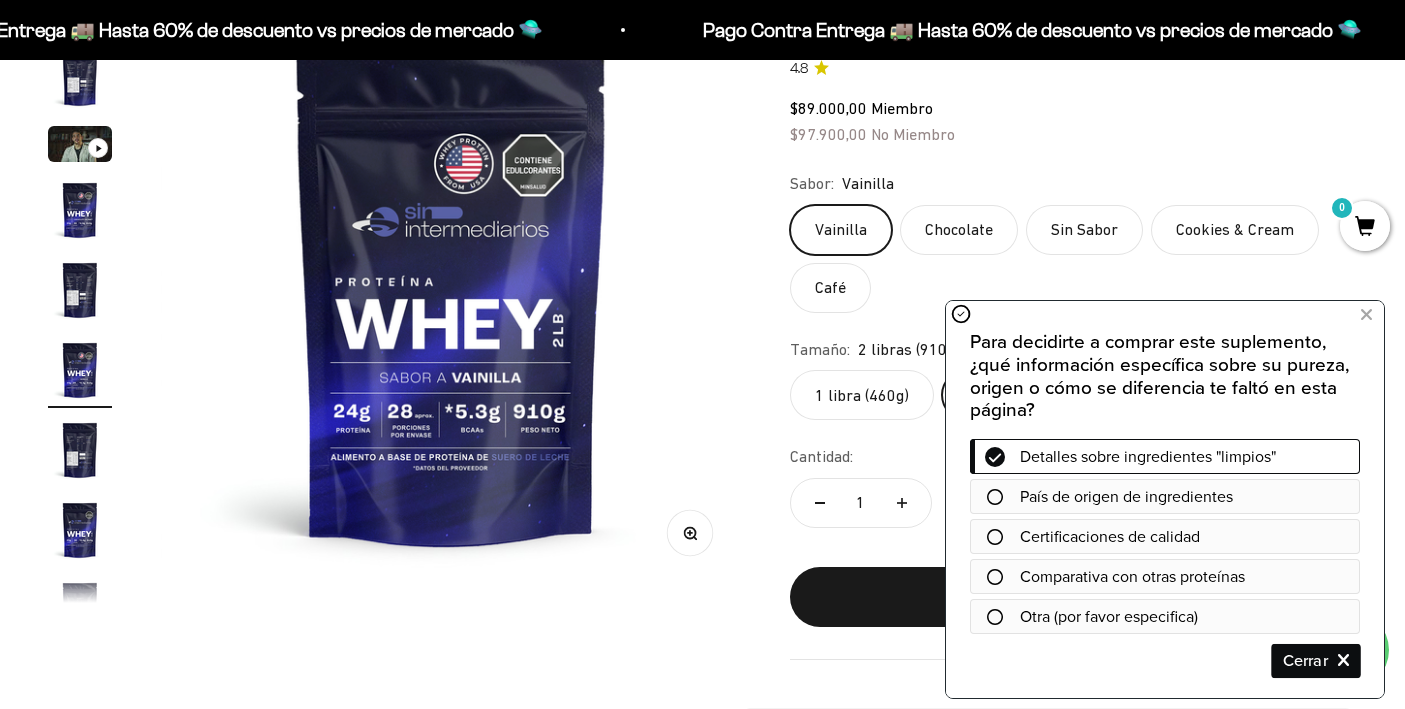 click on "Cerrar" at bounding box center (1316, 661) 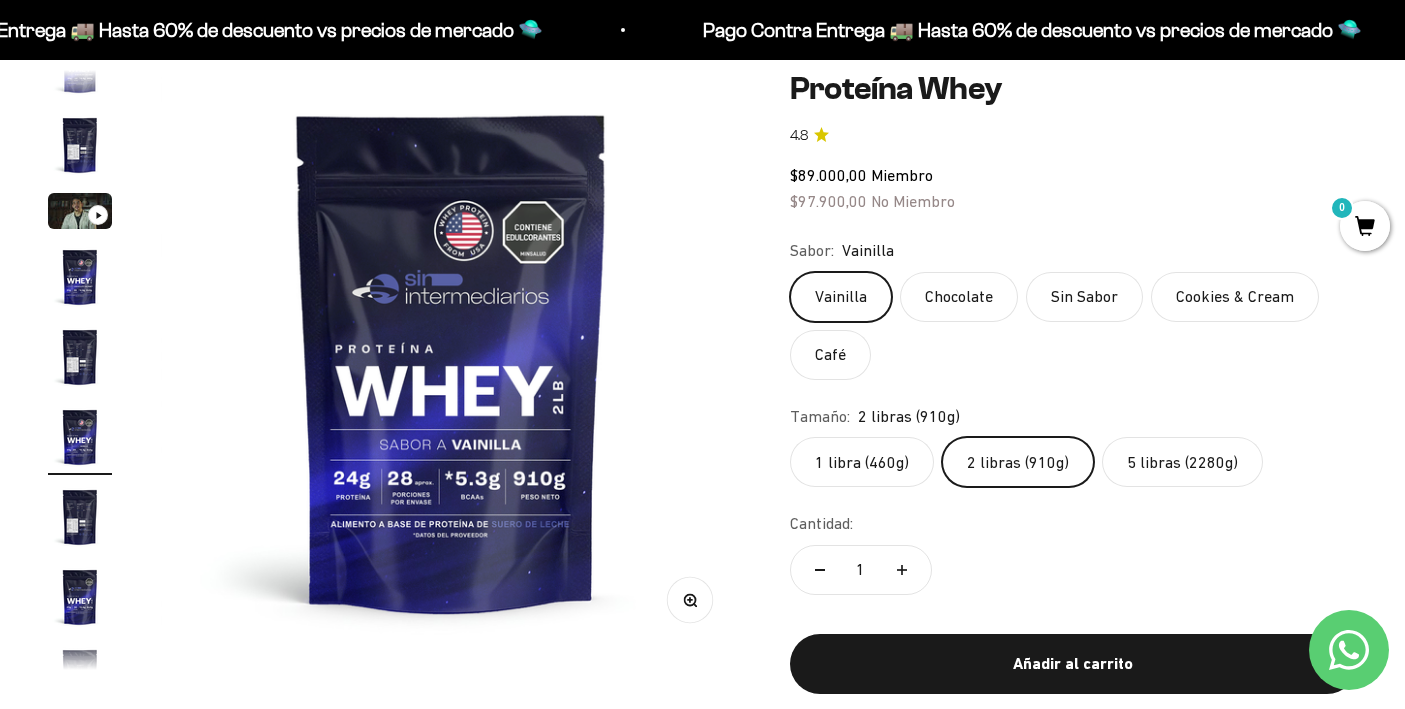 scroll, scrollTop: 159, scrollLeft: 0, axis: vertical 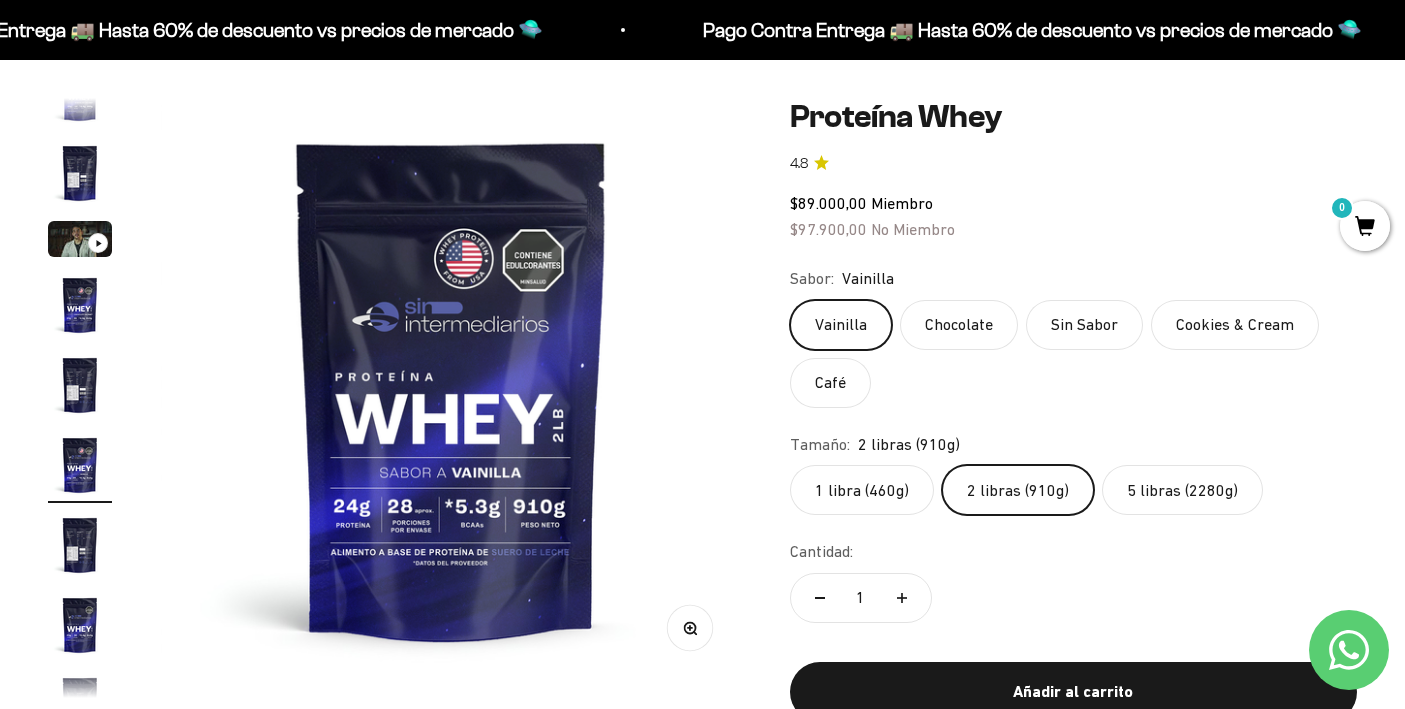 click on "Chocolate" 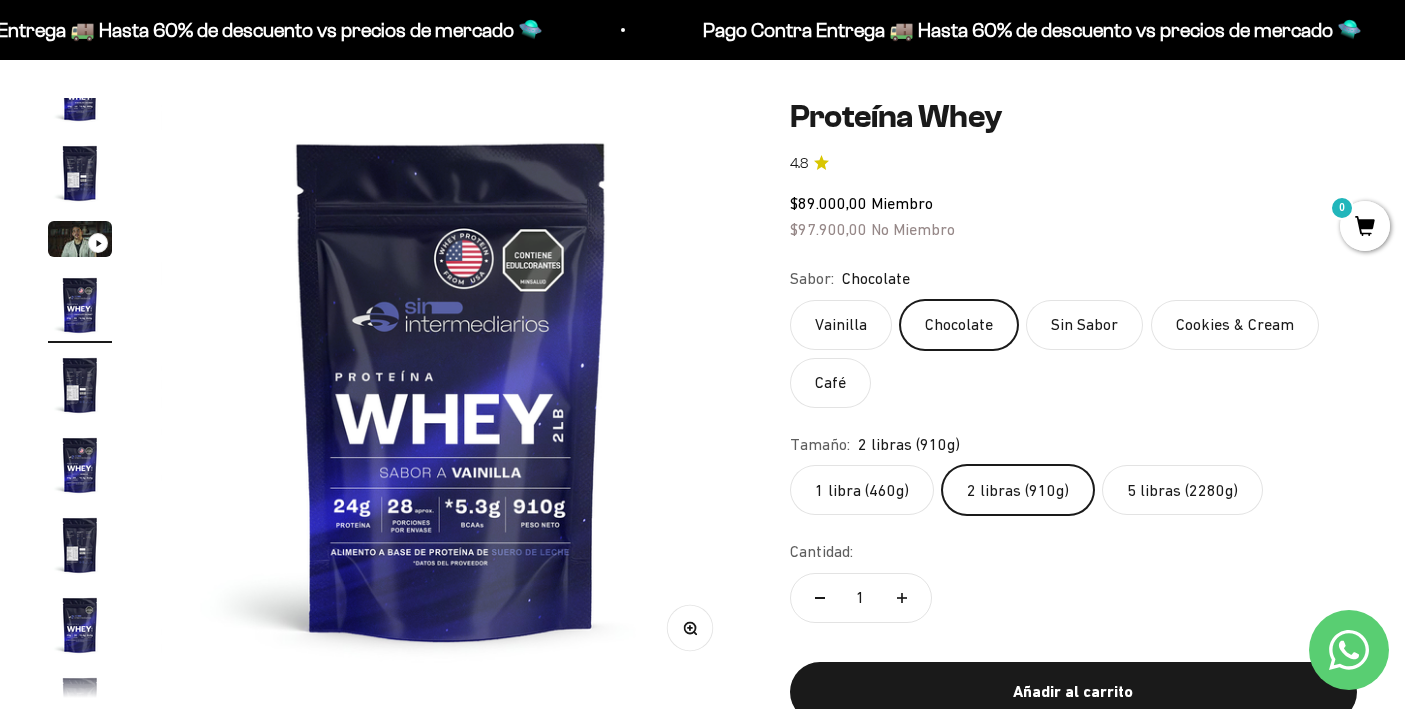 click on "Cookies & Cream" 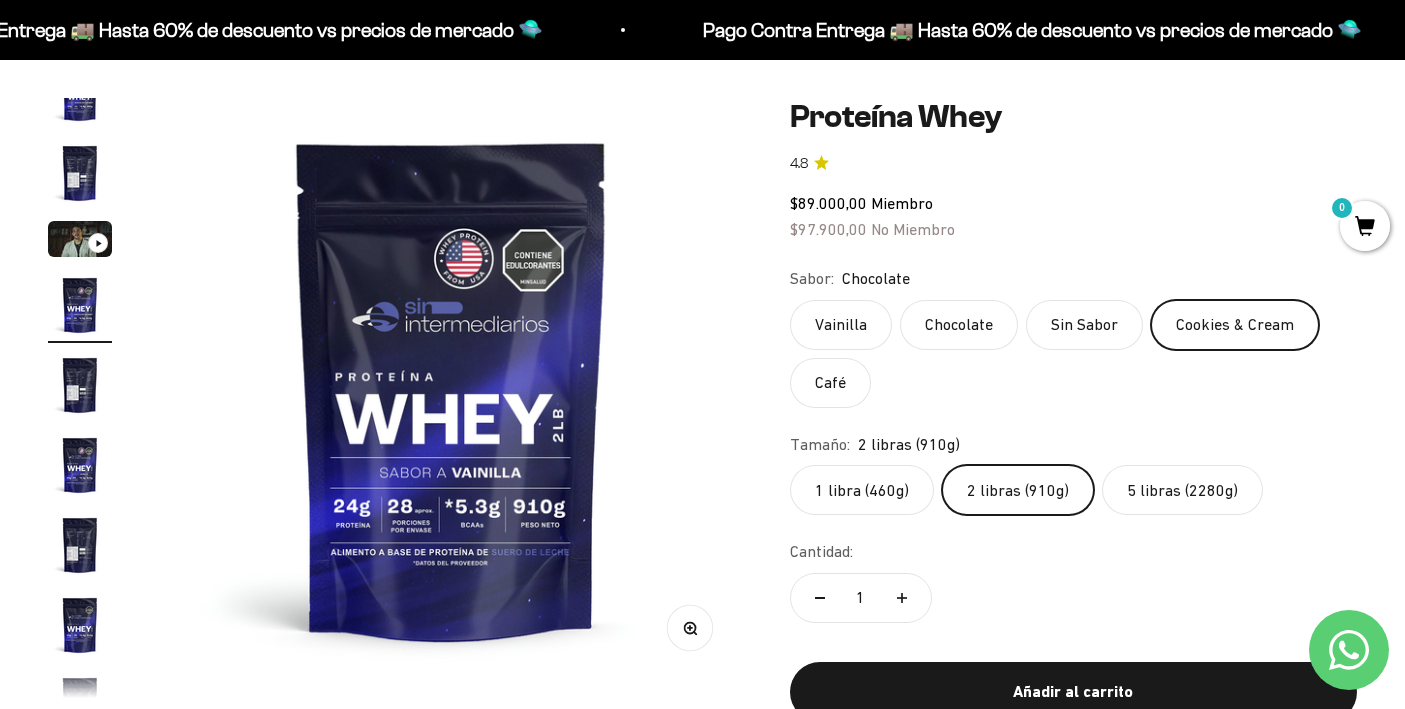scroll, scrollTop: 0, scrollLeft: 1816, axis: horizontal 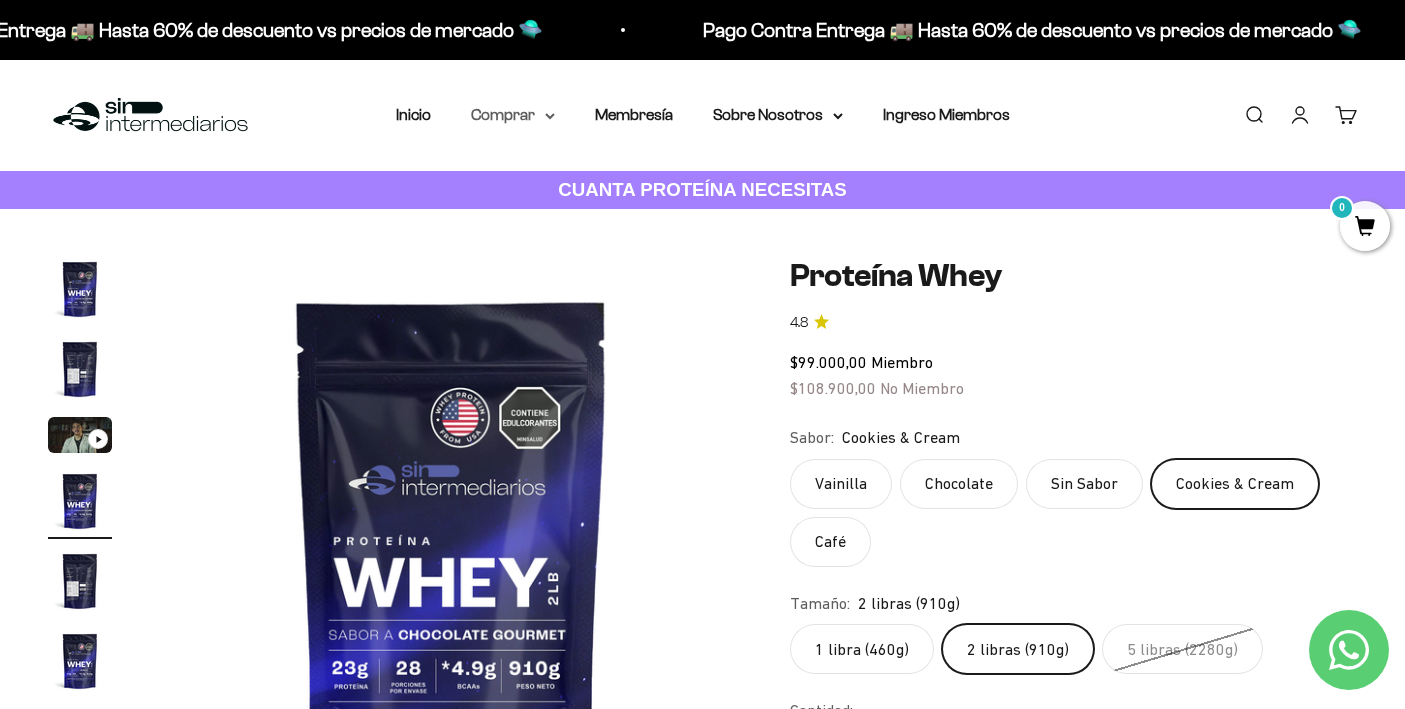 click on "Comprar" at bounding box center [513, 115] 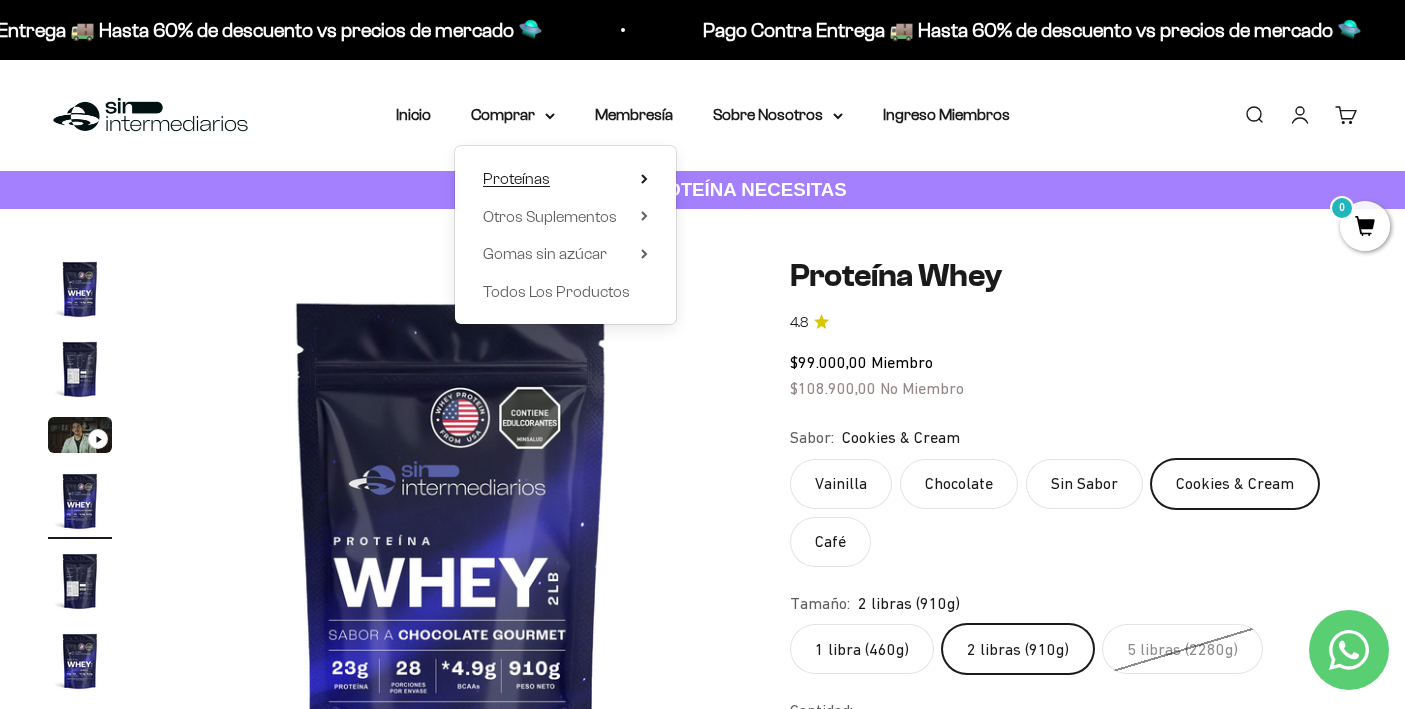 click on "Proteínas" at bounding box center [516, 178] 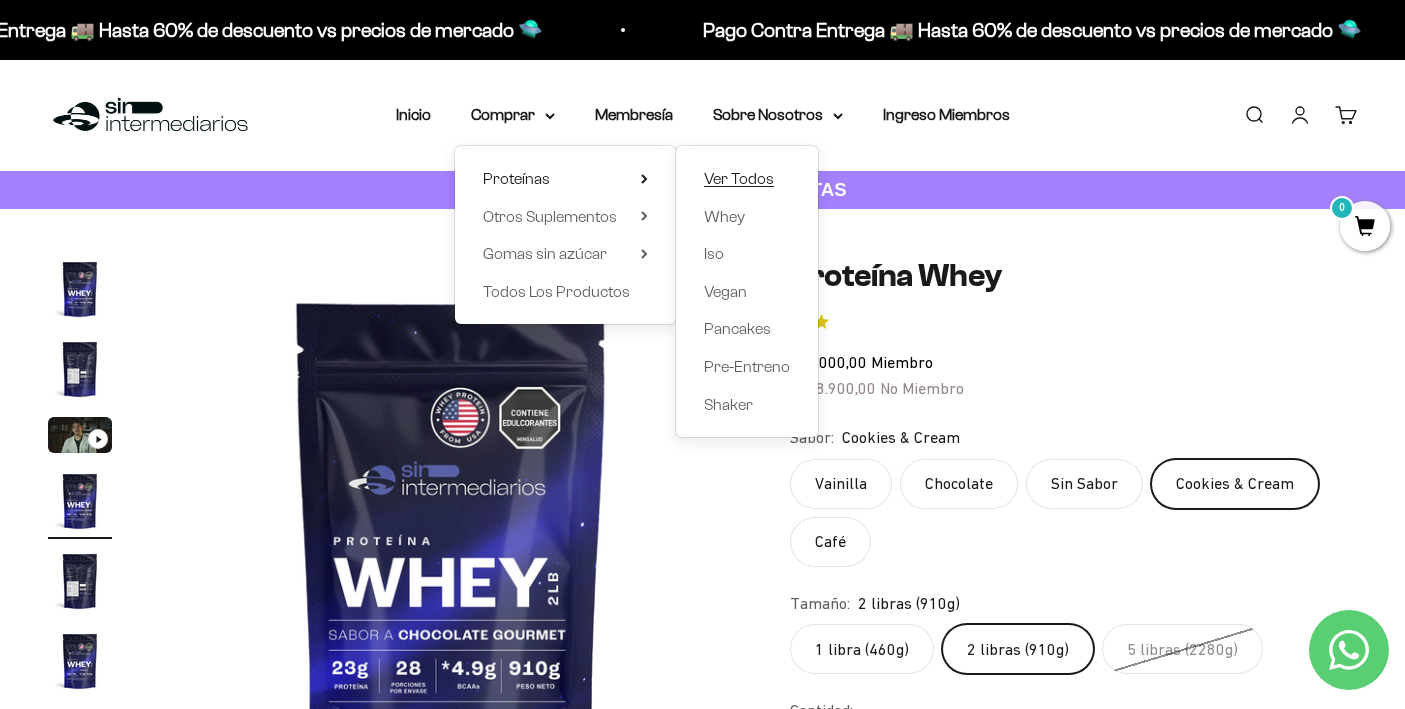 click on "Ver Todos" at bounding box center (739, 178) 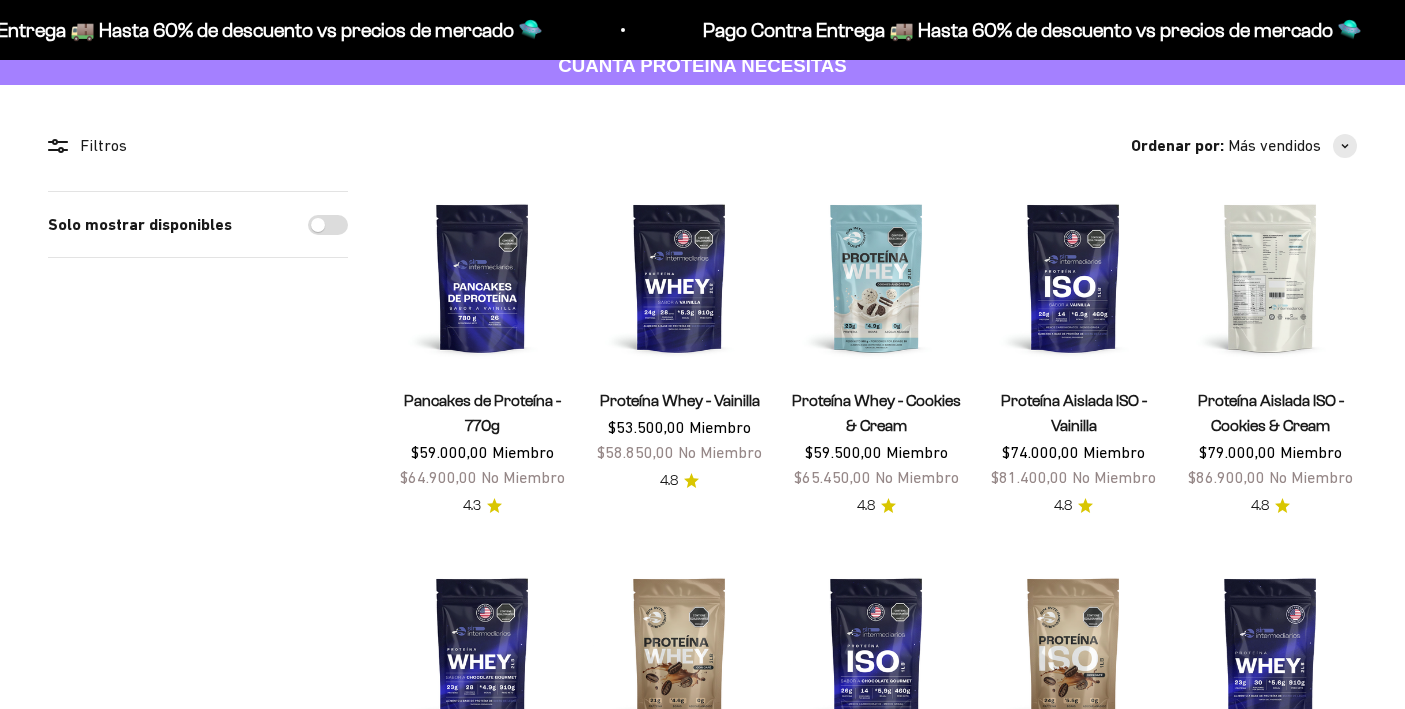 scroll, scrollTop: 124, scrollLeft: 0, axis: vertical 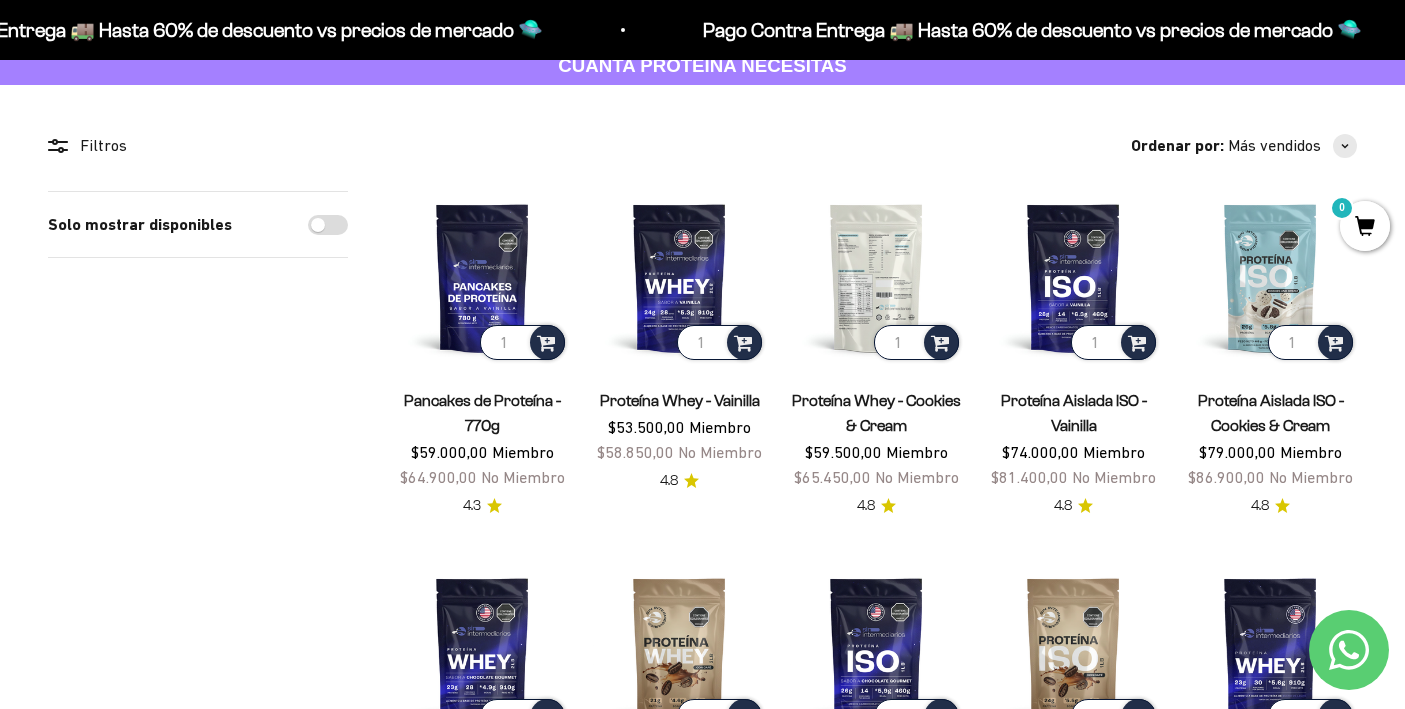 click at bounding box center (876, 277) 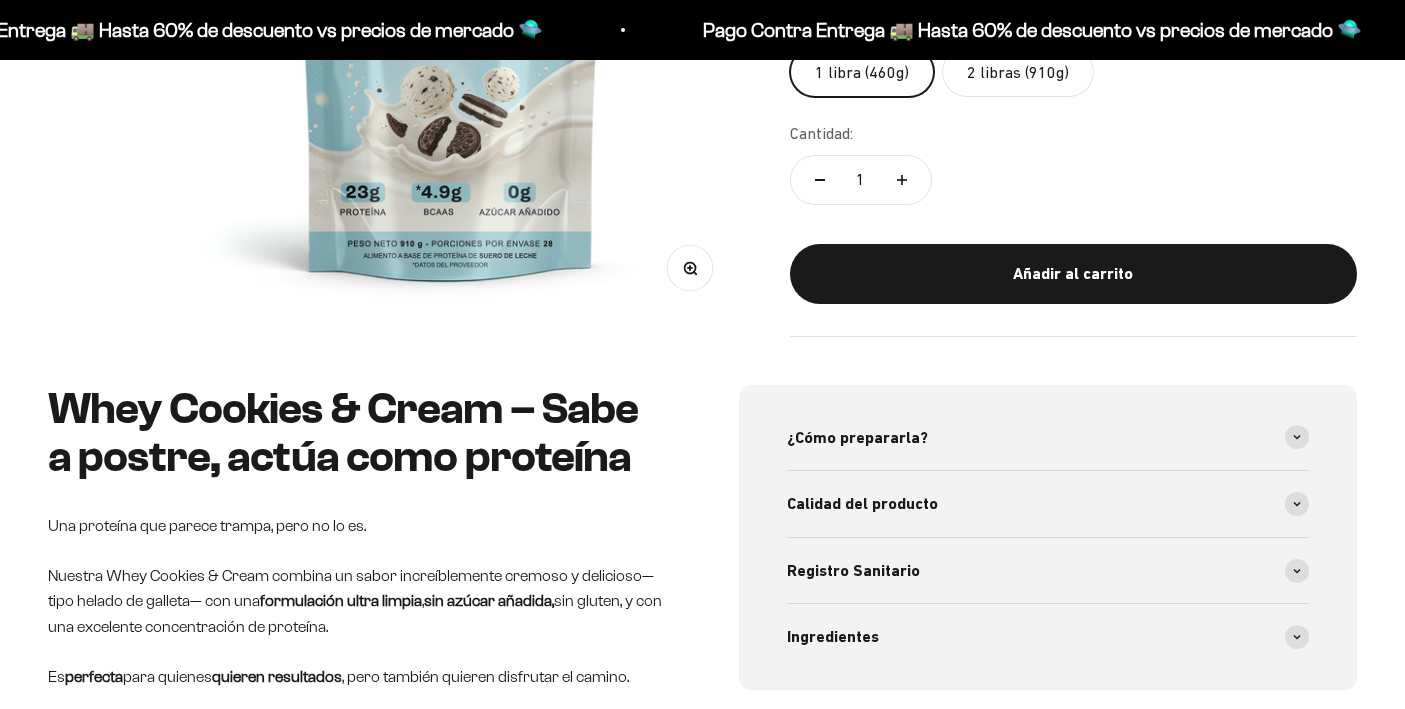 scroll, scrollTop: 614, scrollLeft: 0, axis: vertical 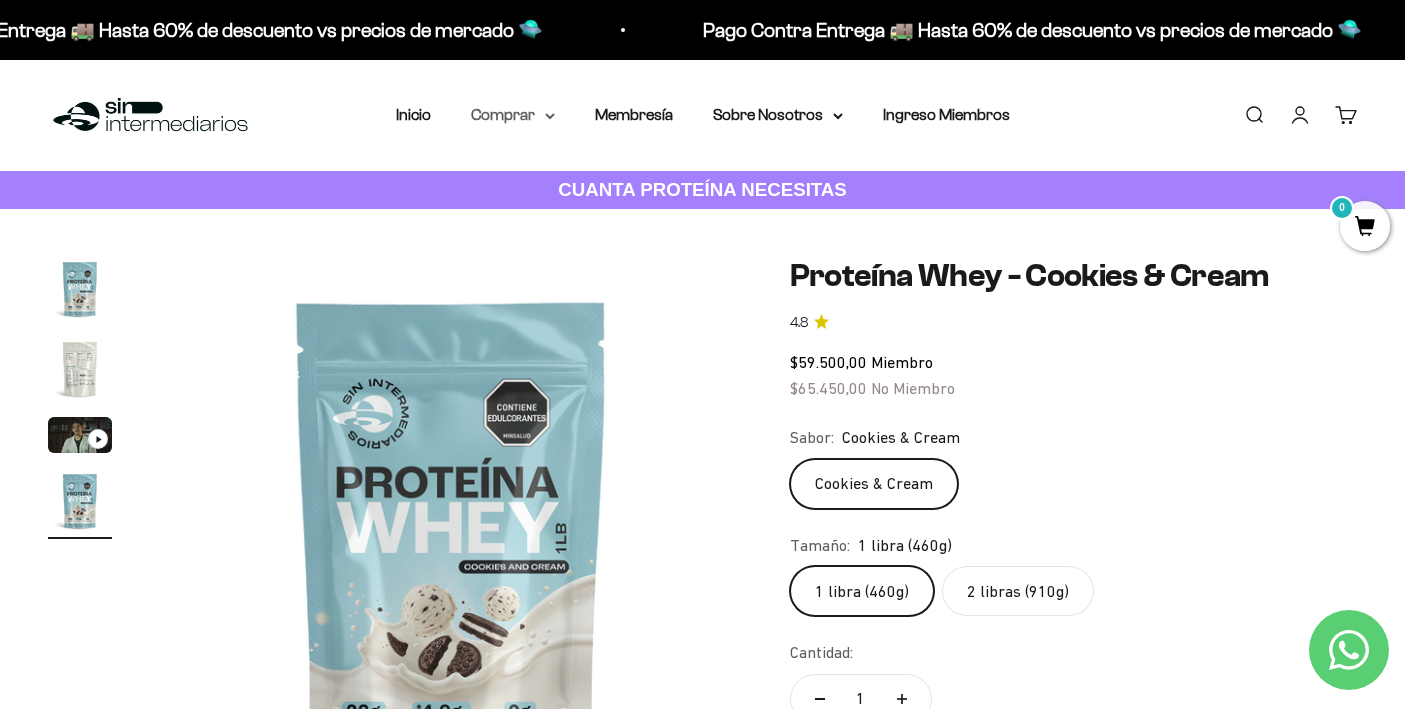 click 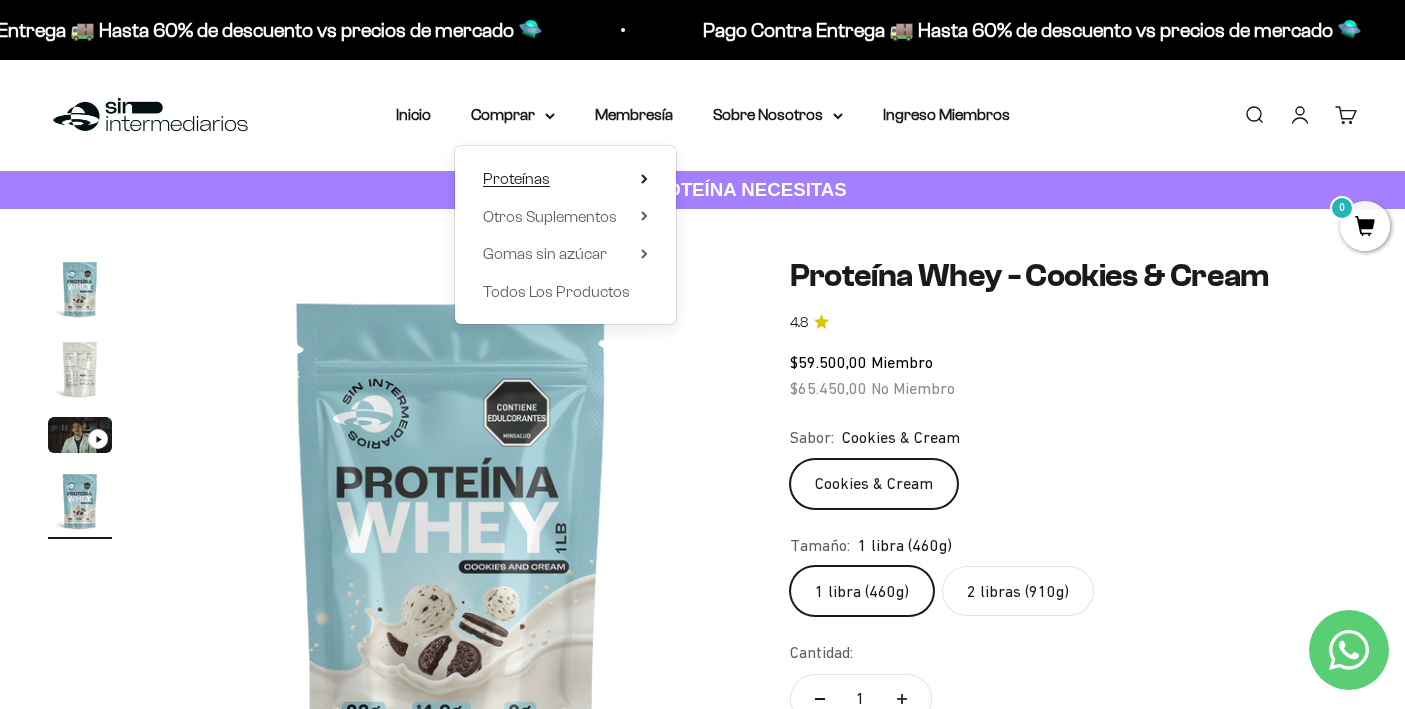 click on "Proteínas" at bounding box center (565, 179) 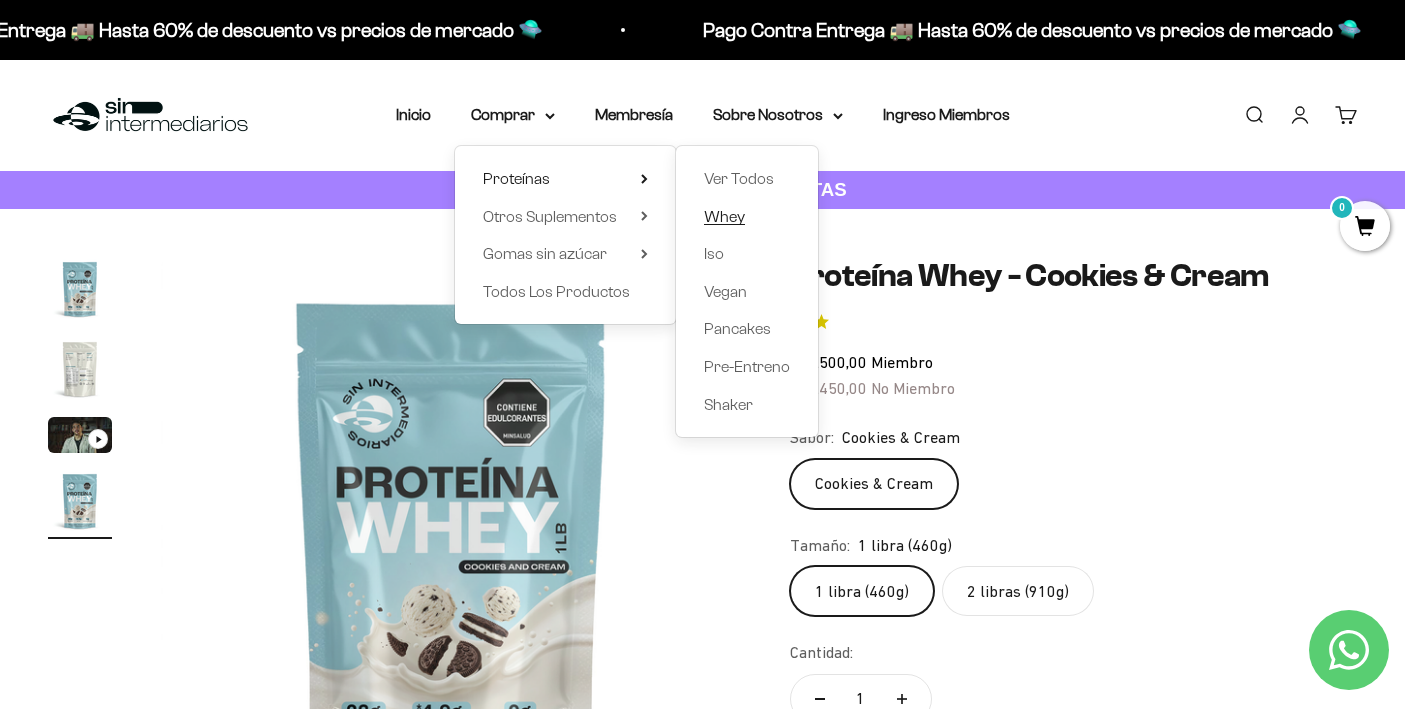 click on "Whey" at bounding box center (724, 216) 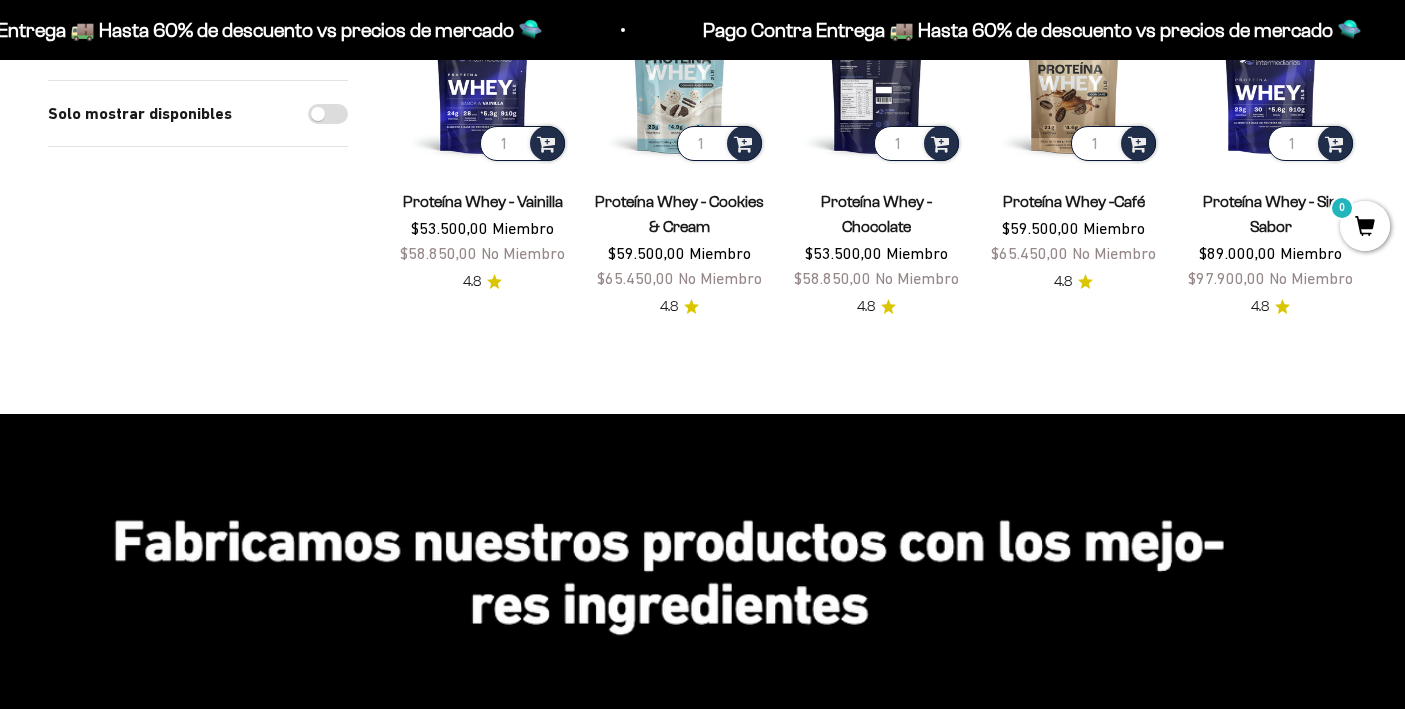 scroll, scrollTop: 165, scrollLeft: 0, axis: vertical 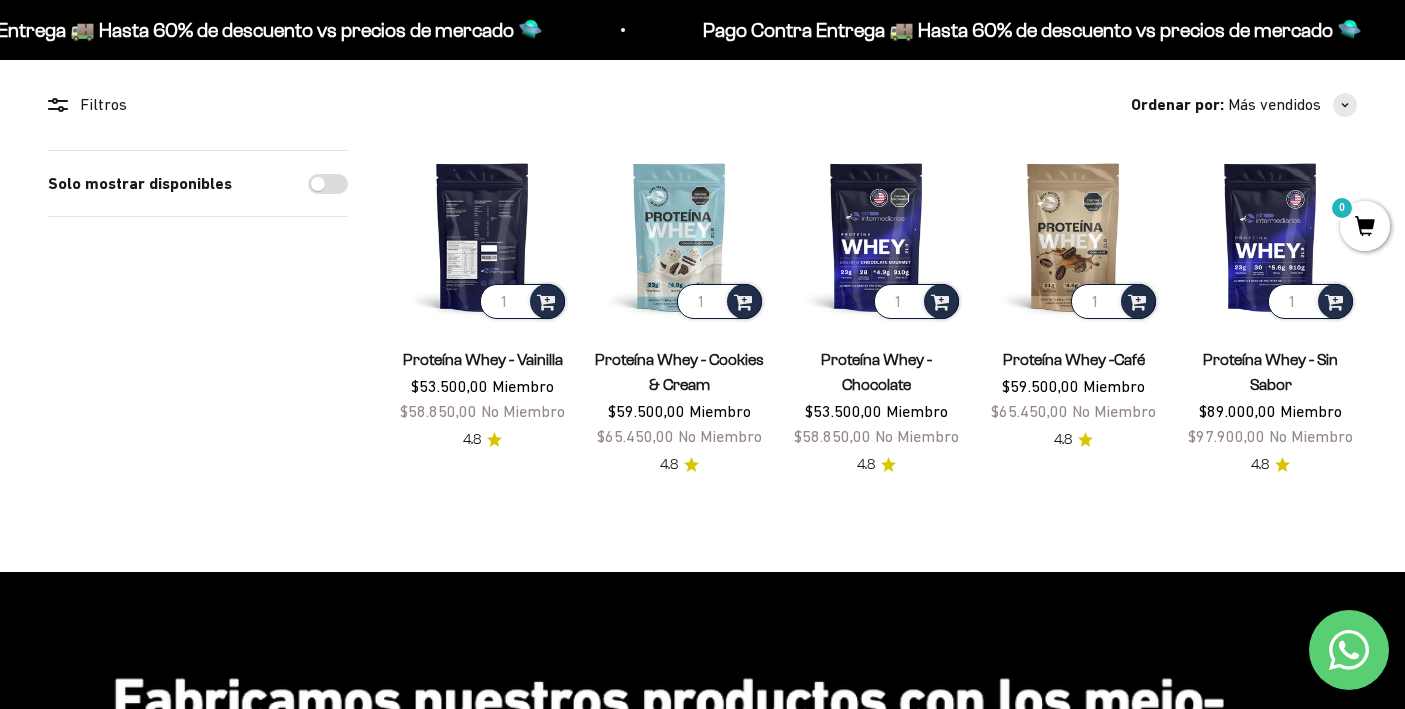 click at bounding box center (482, 236) 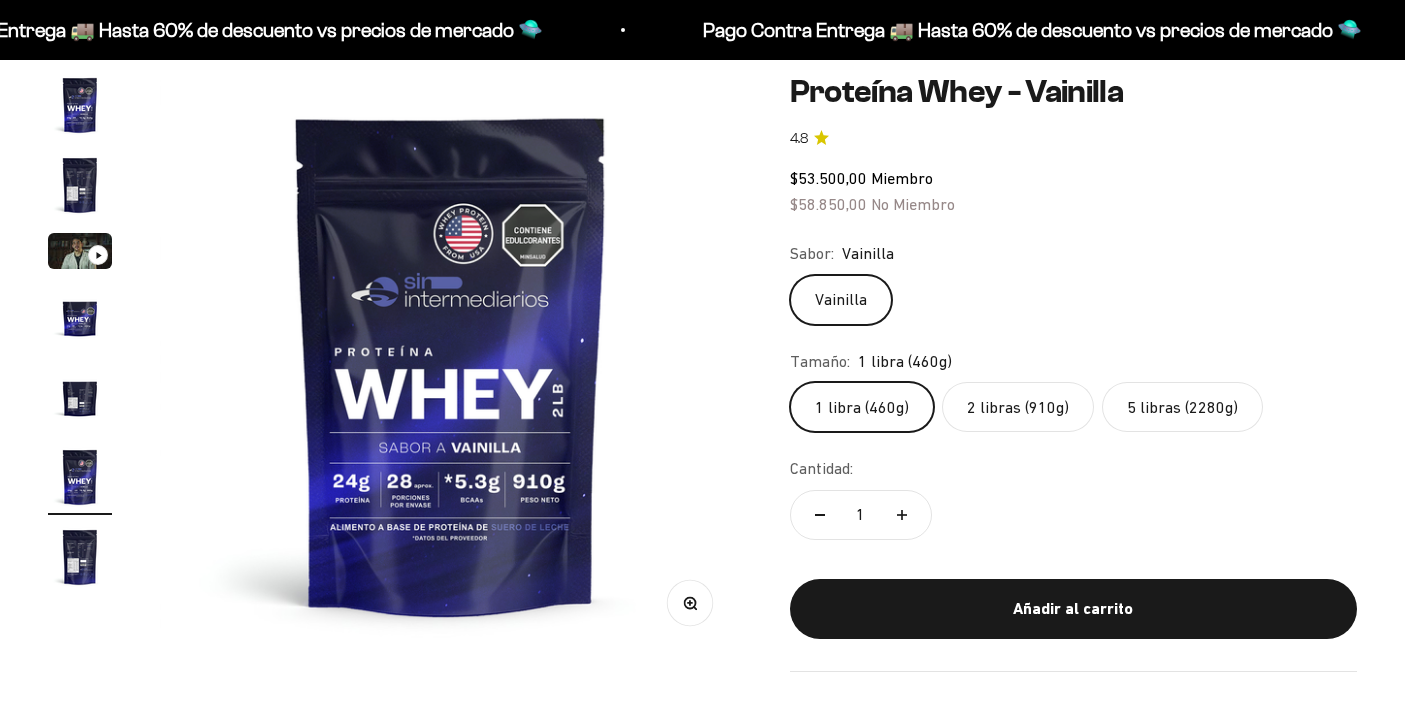 scroll, scrollTop: 545, scrollLeft: 0, axis: vertical 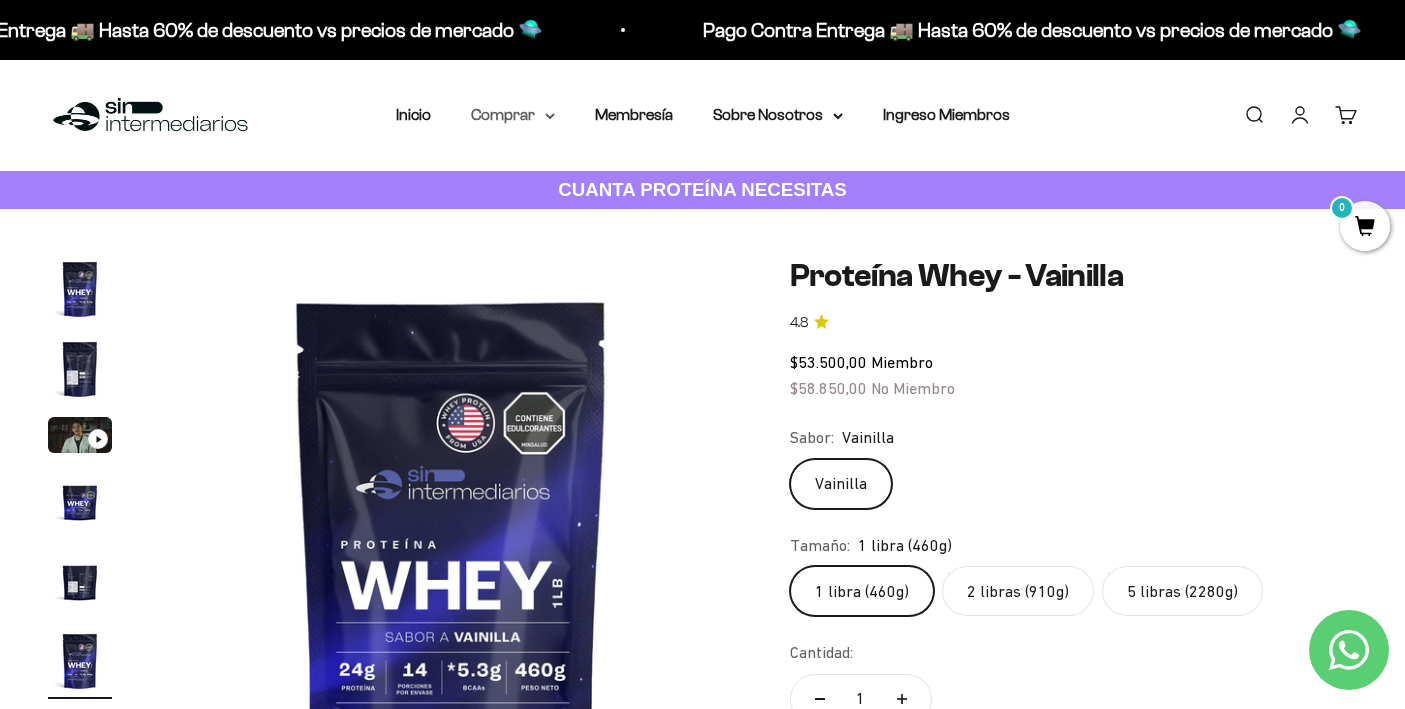 click 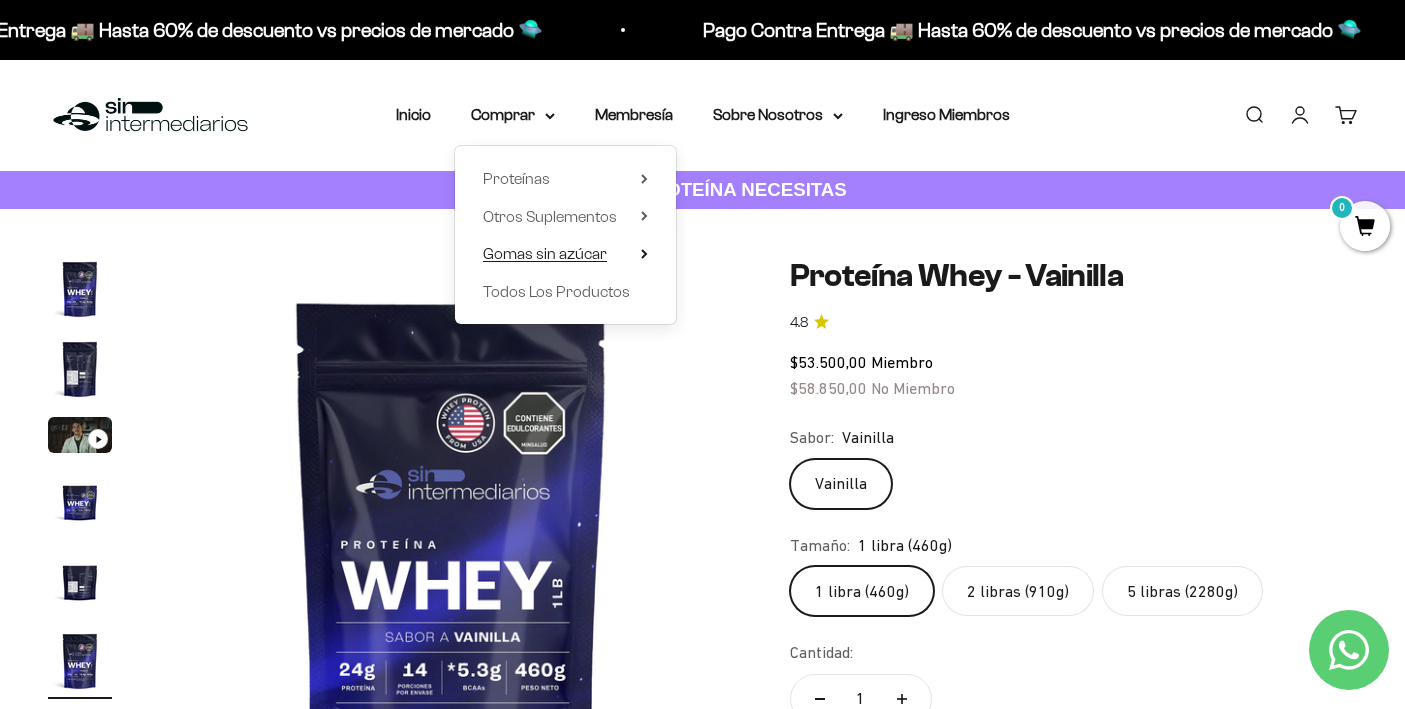 click on "Gomas sin azúcar" at bounding box center (545, 254) 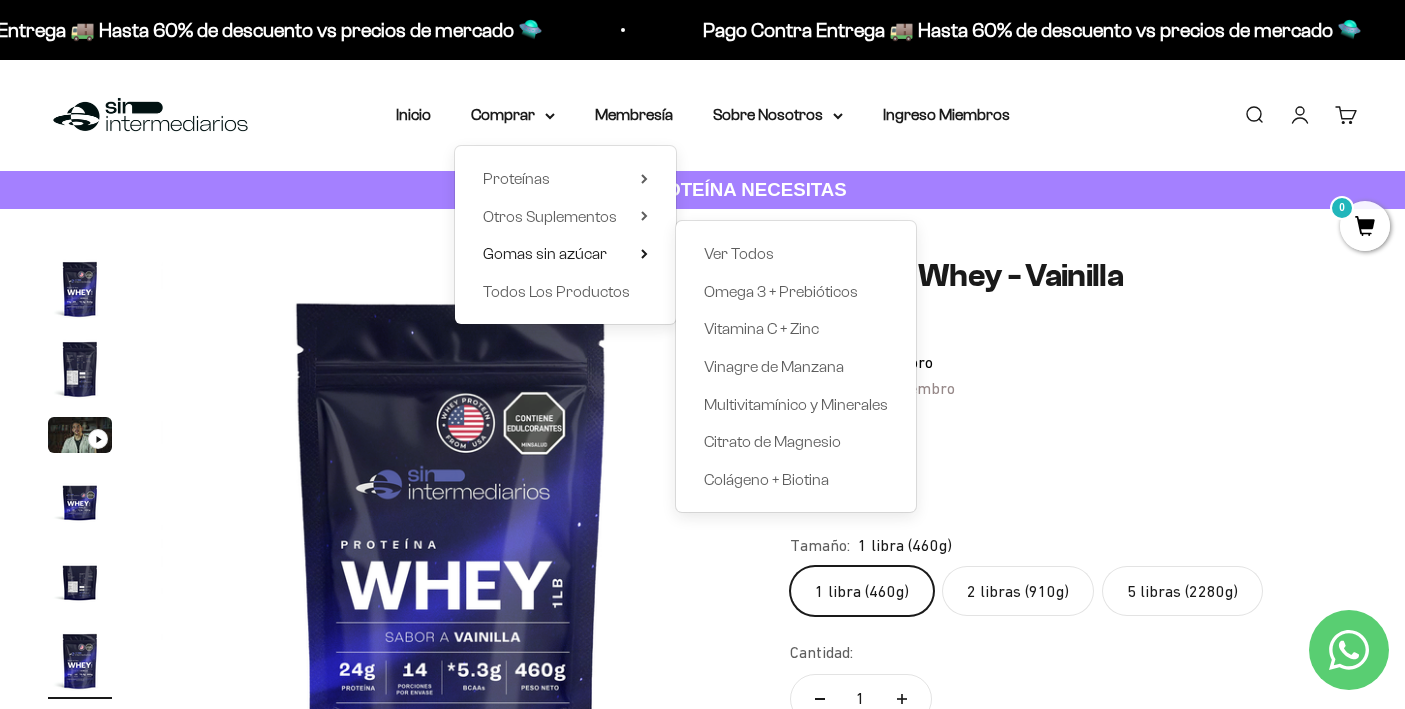 click at bounding box center [452, 548] 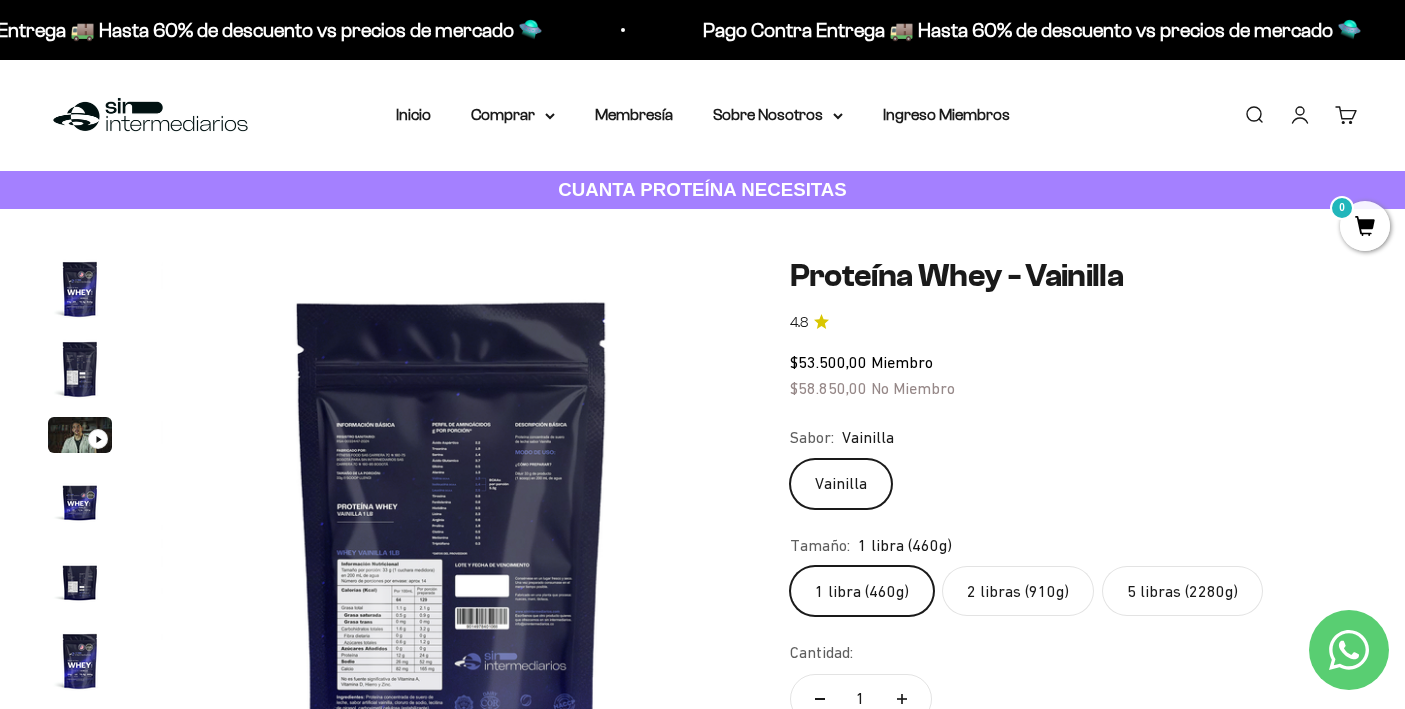 scroll, scrollTop: 0, scrollLeft: 3633, axis: horizontal 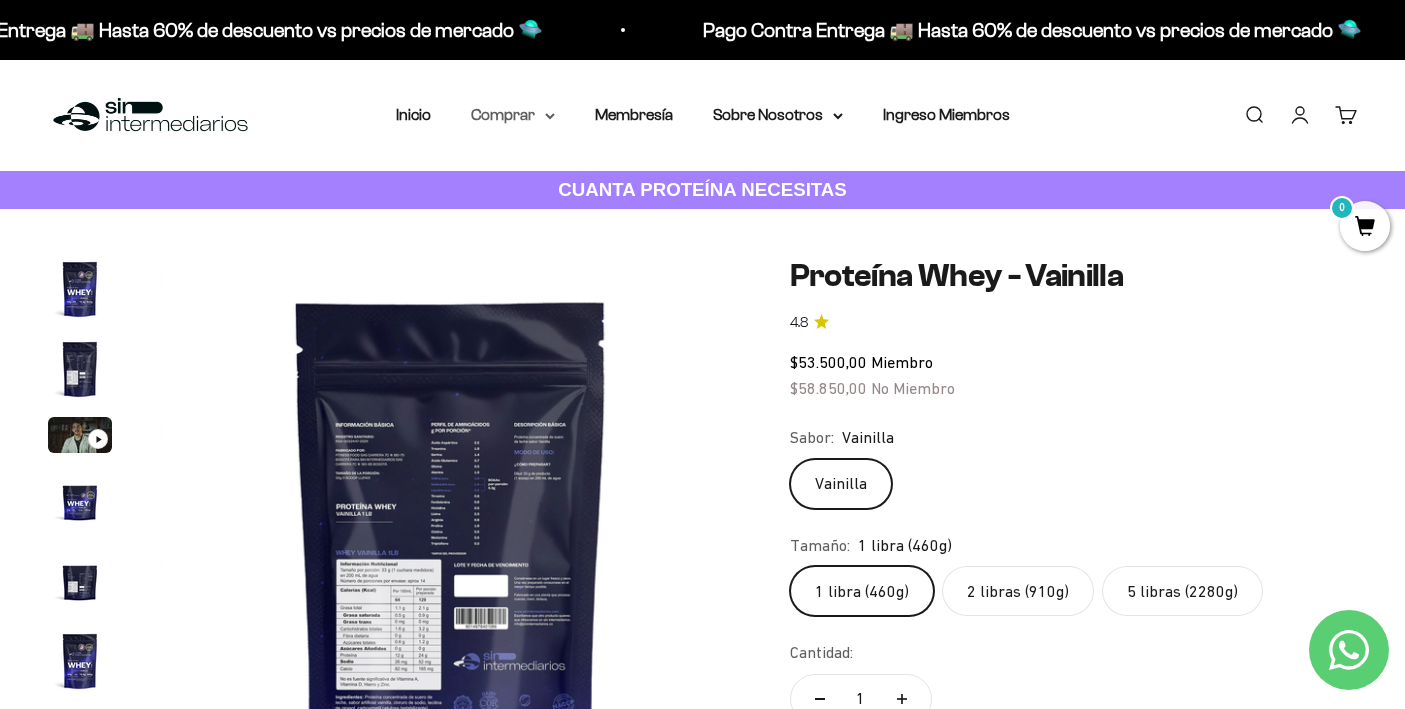 click 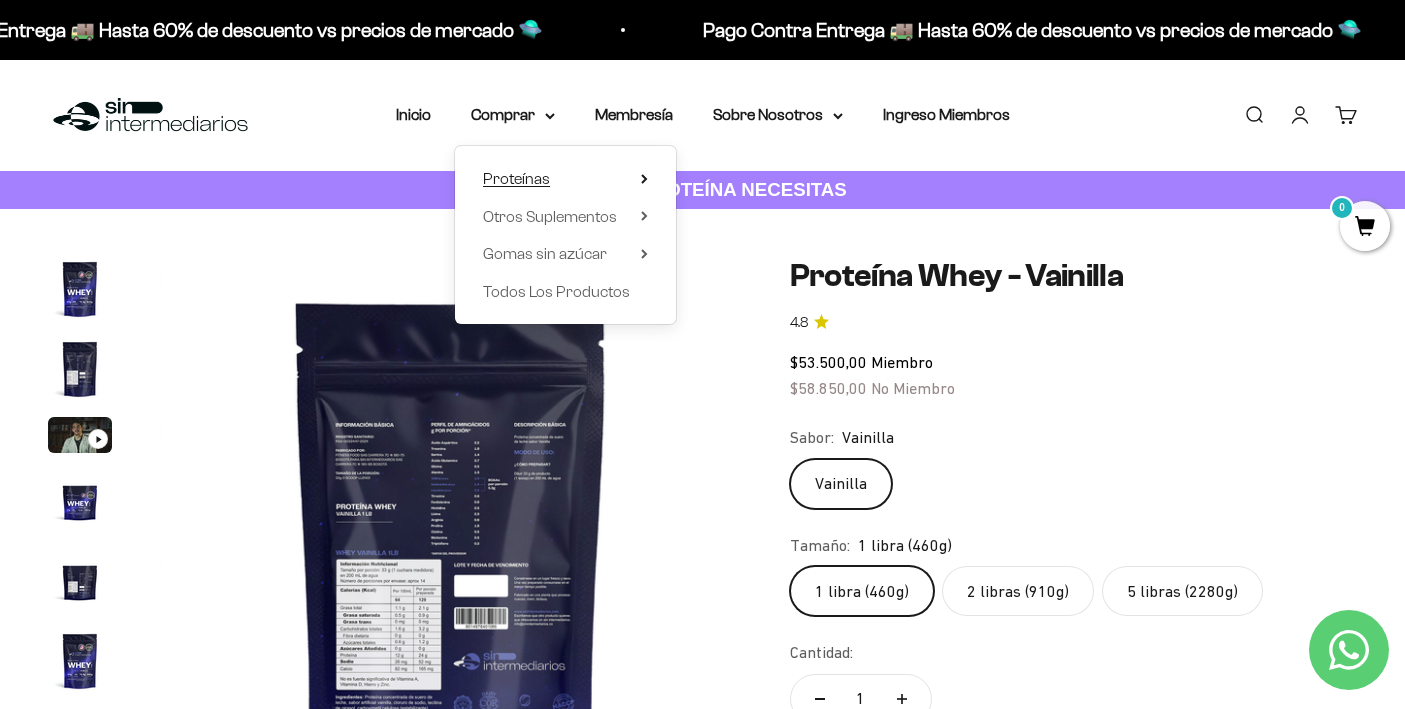 click on "Proteínas" at bounding box center [516, 178] 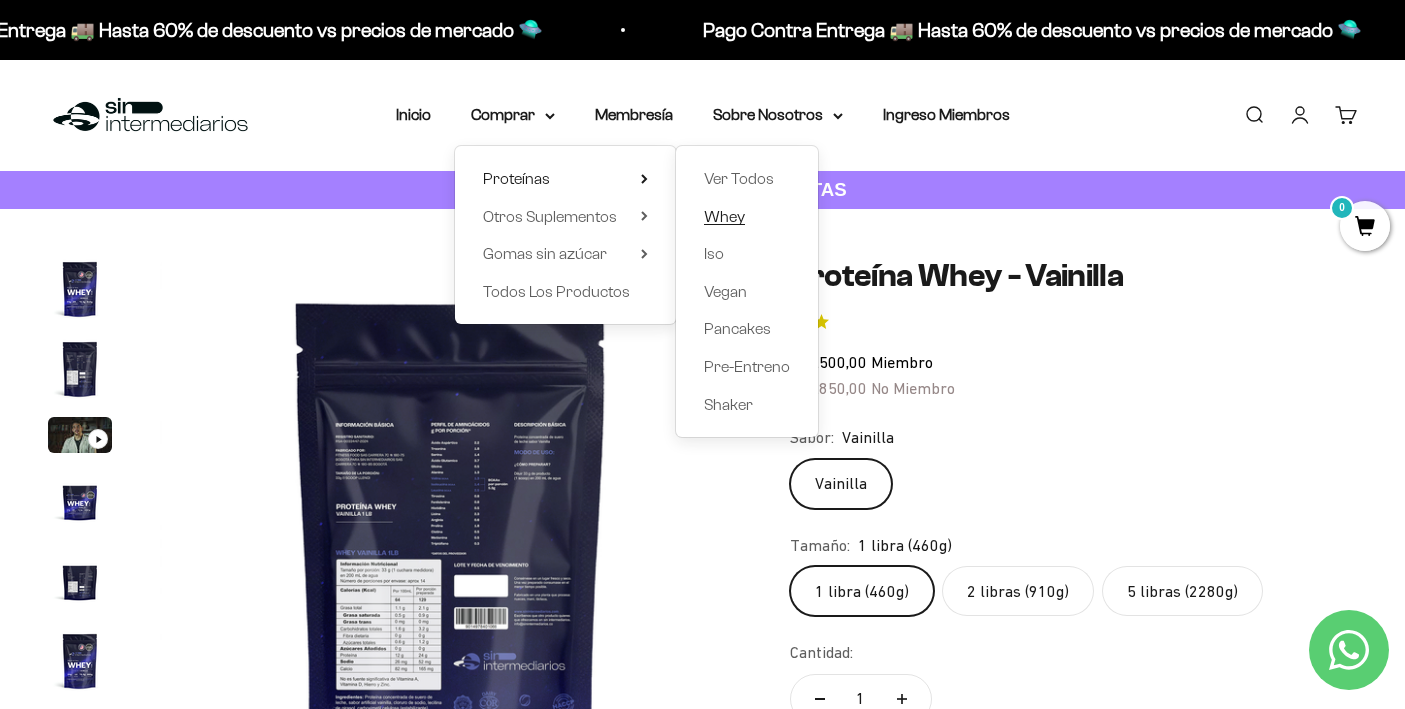 click on "Whey" at bounding box center [724, 216] 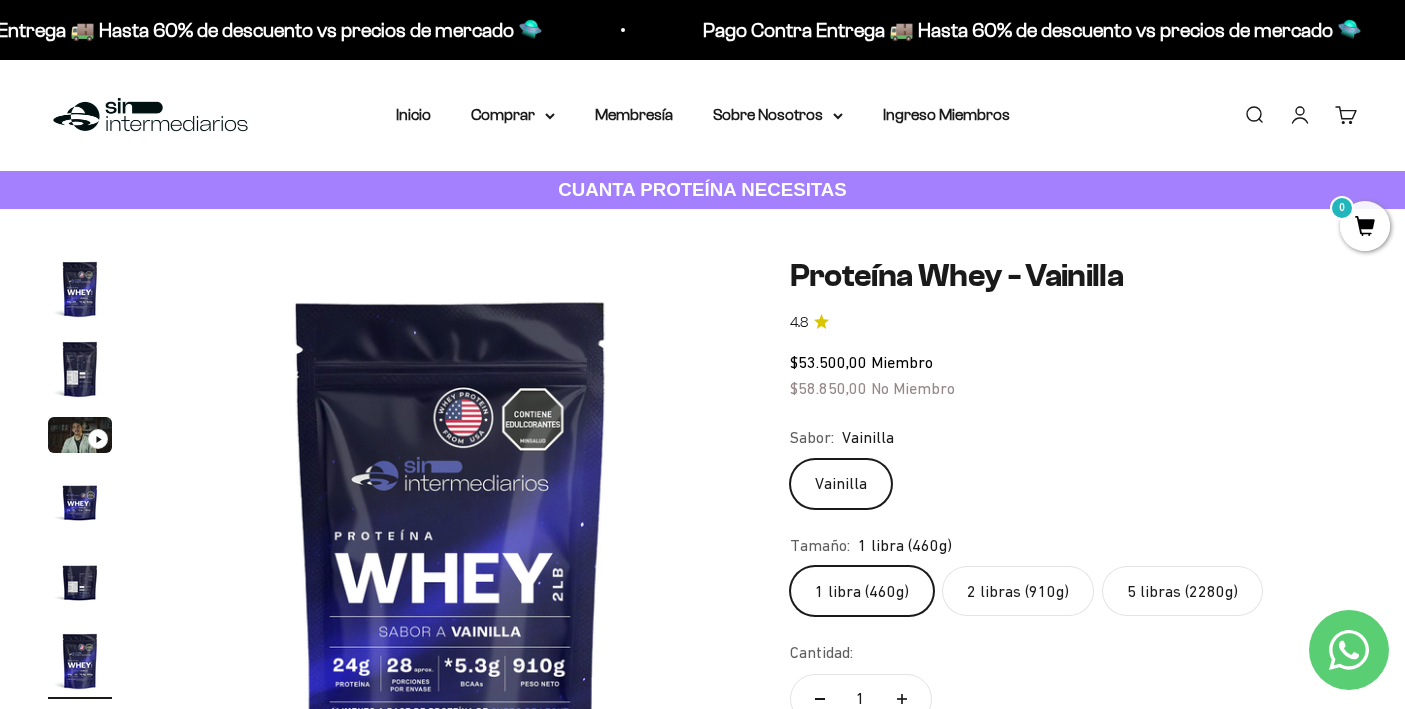 scroll, scrollTop: 1196, scrollLeft: 0, axis: vertical 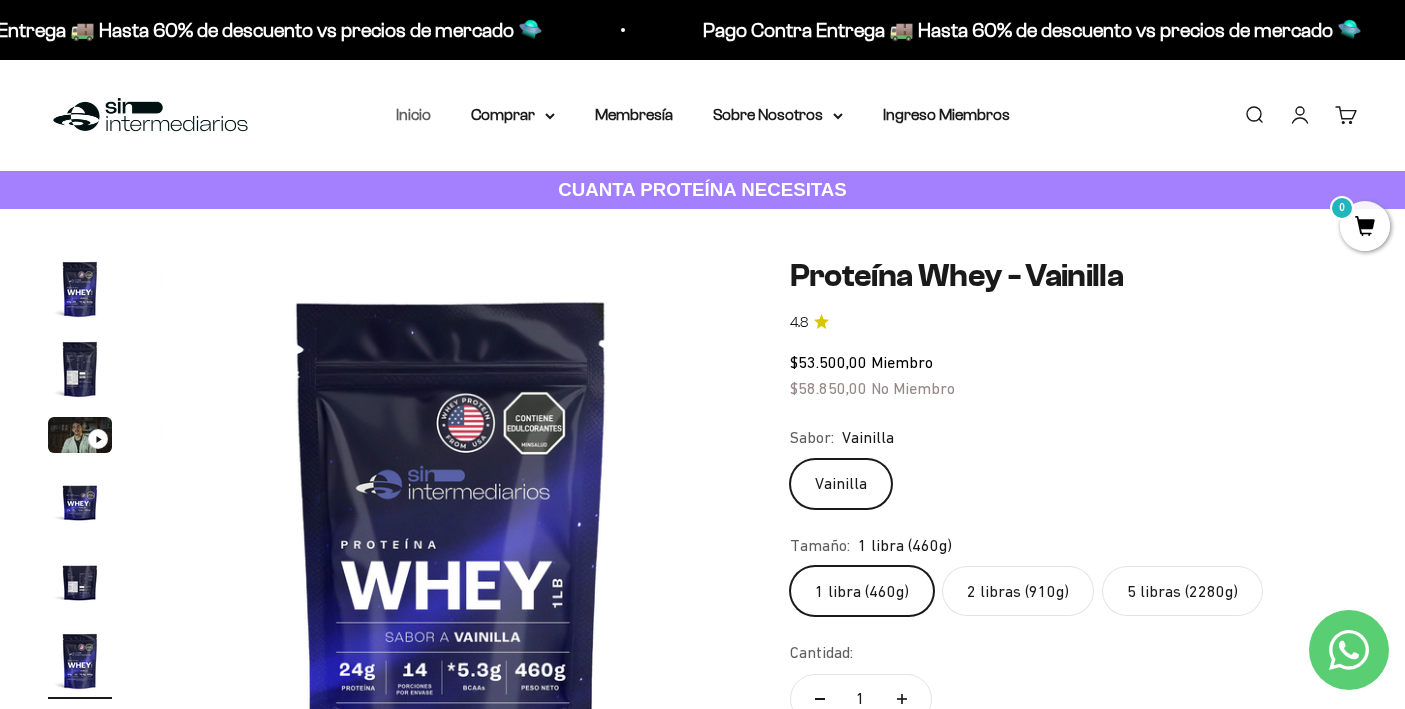 click on "Inicio" at bounding box center (413, 114) 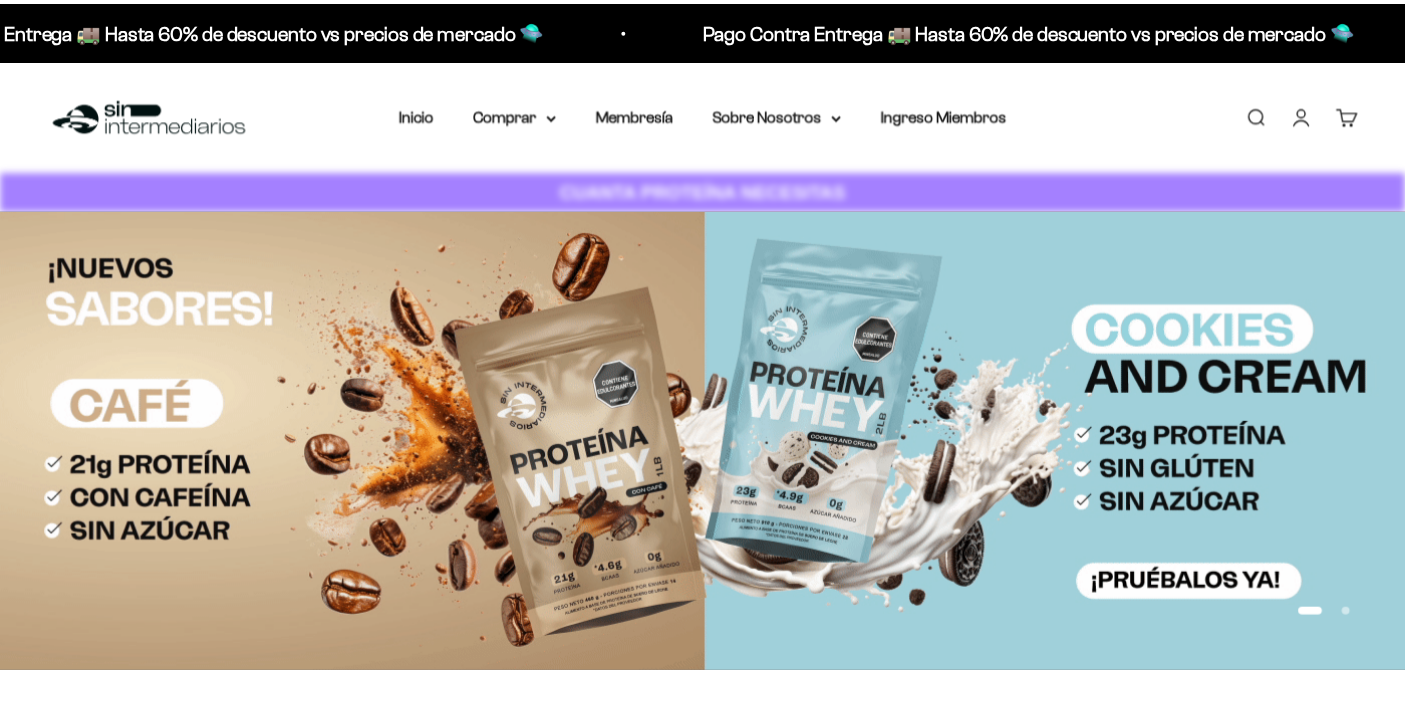 scroll, scrollTop: 59, scrollLeft: 0, axis: vertical 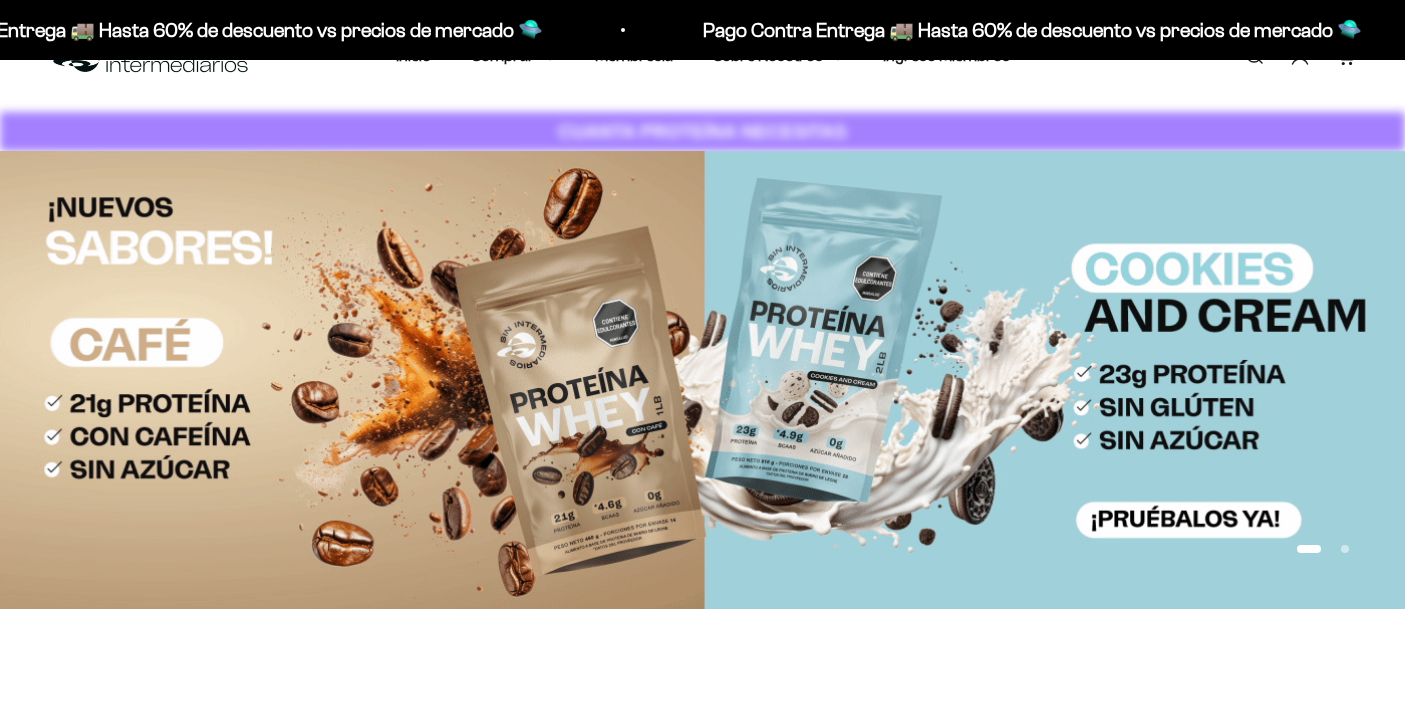 click at bounding box center (702, 380) 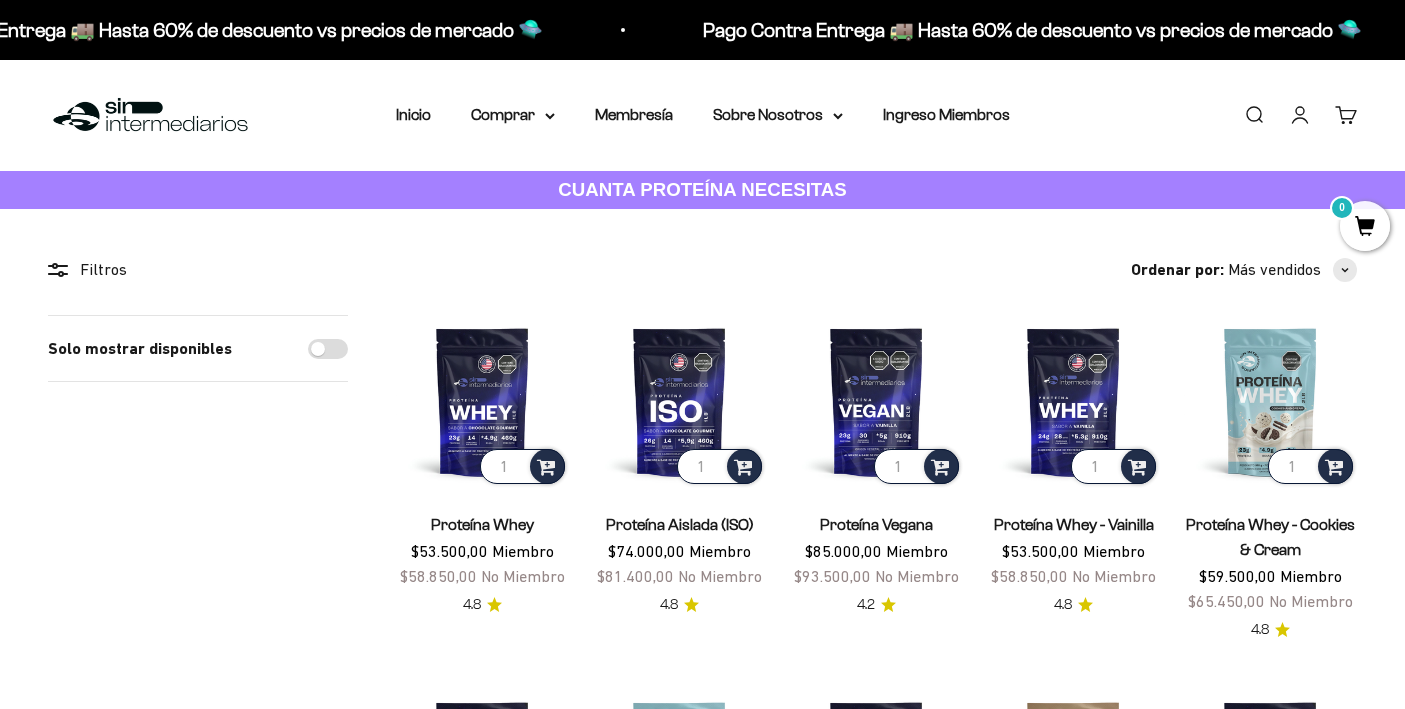 scroll, scrollTop: 68, scrollLeft: 0, axis: vertical 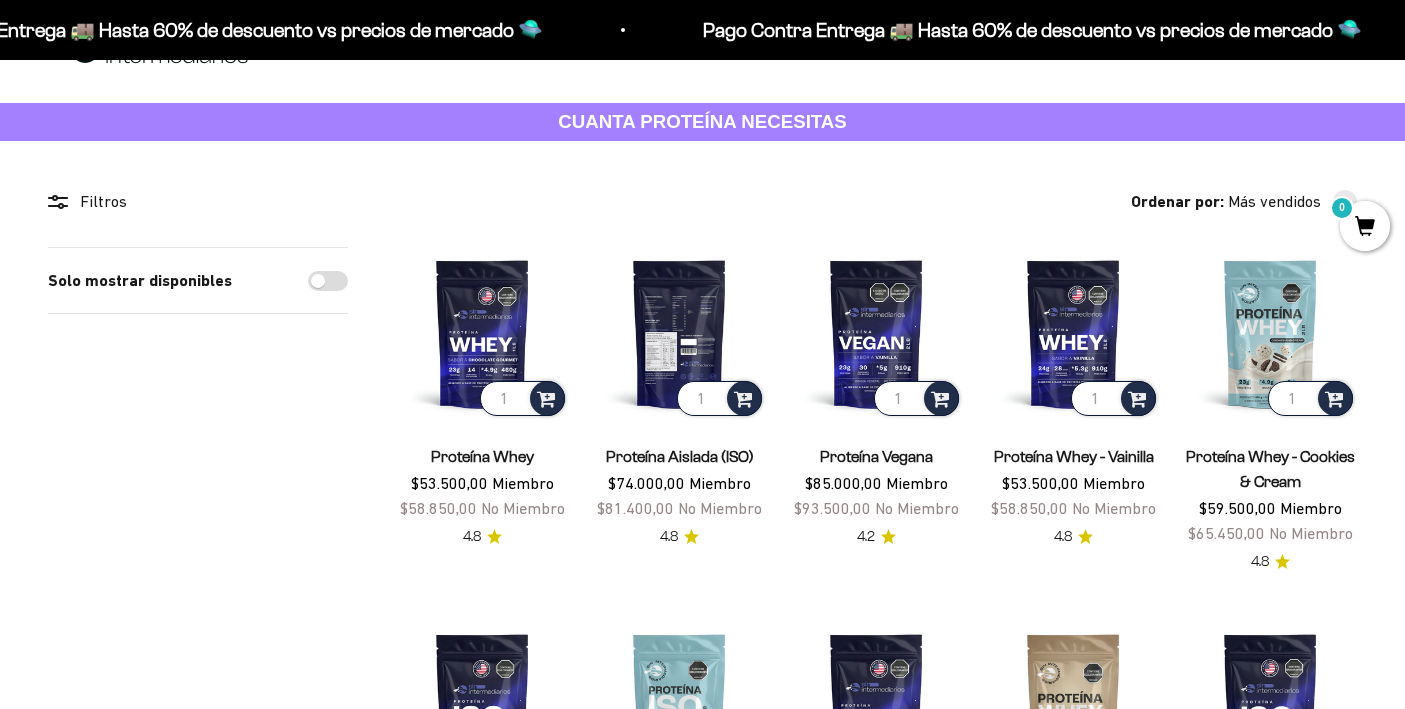 click at bounding box center (679, 333) 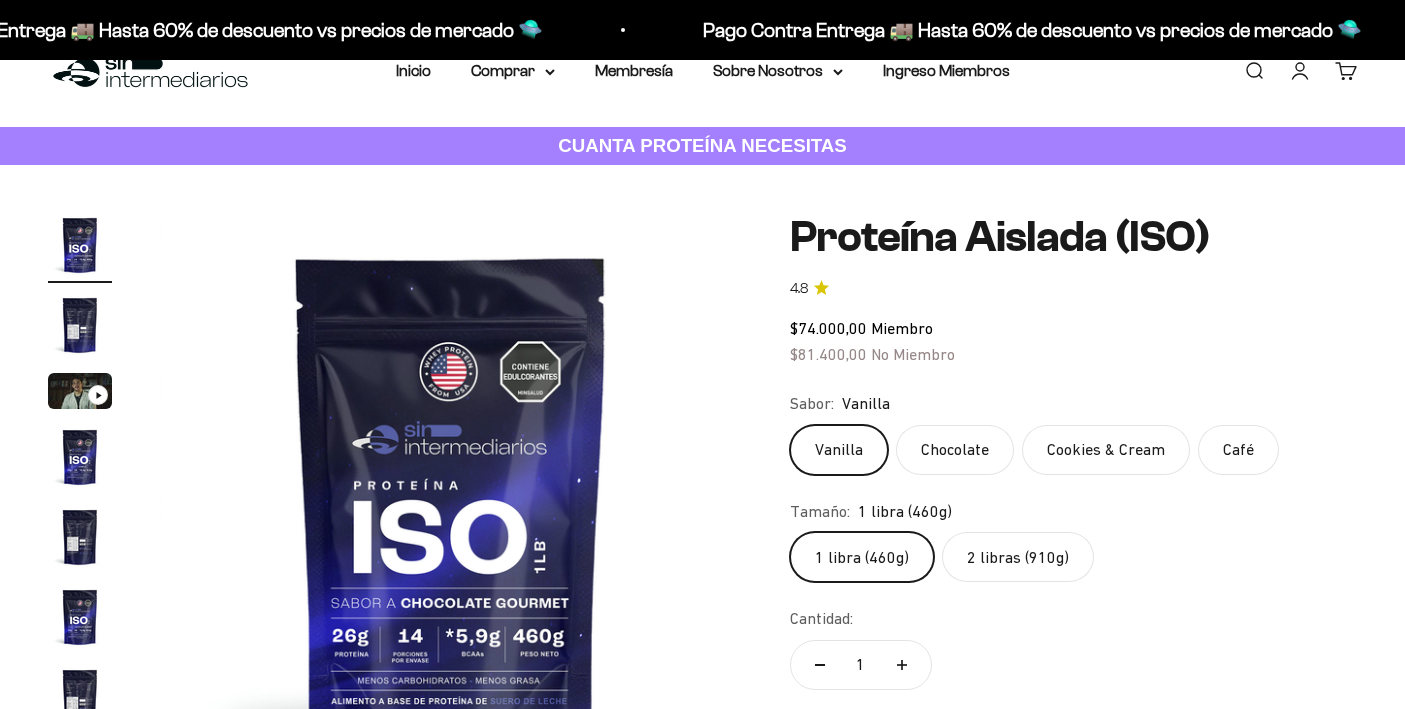 scroll, scrollTop: 332, scrollLeft: 0, axis: vertical 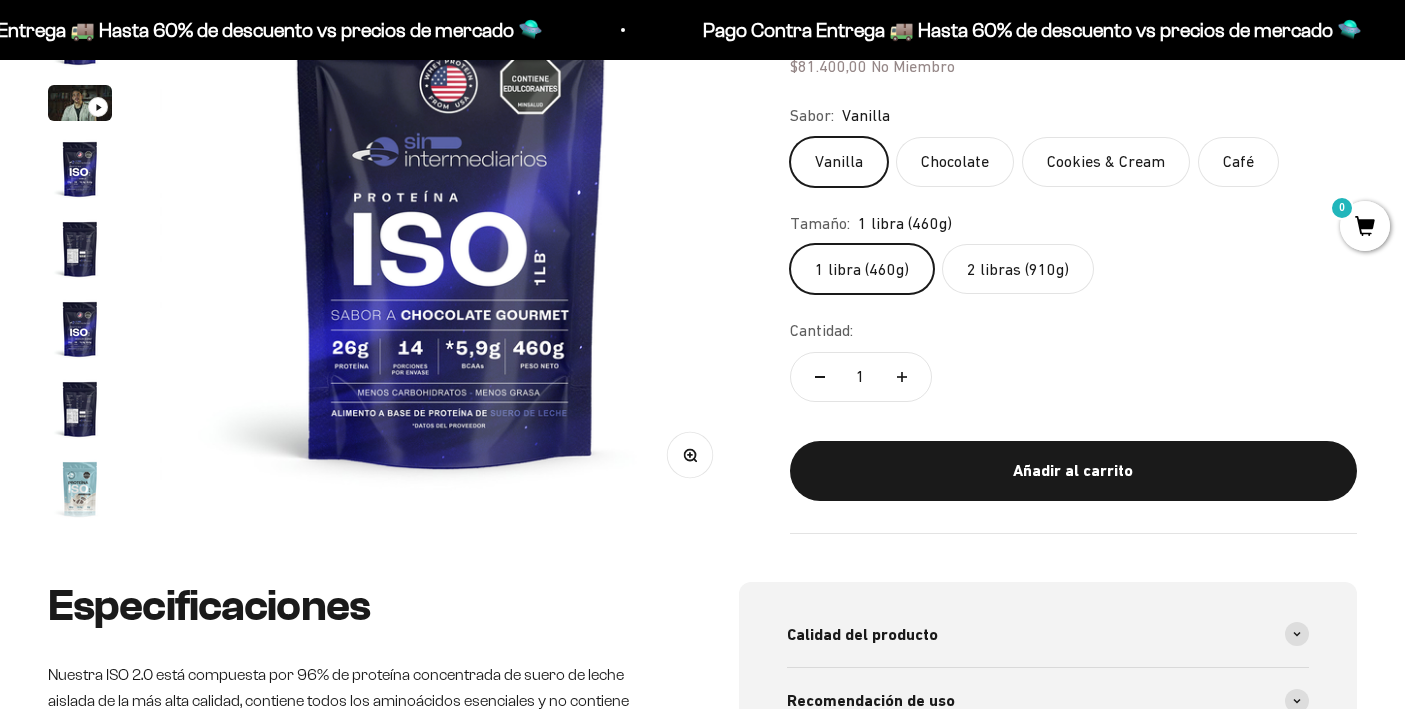 click on "2 libras (910g)" 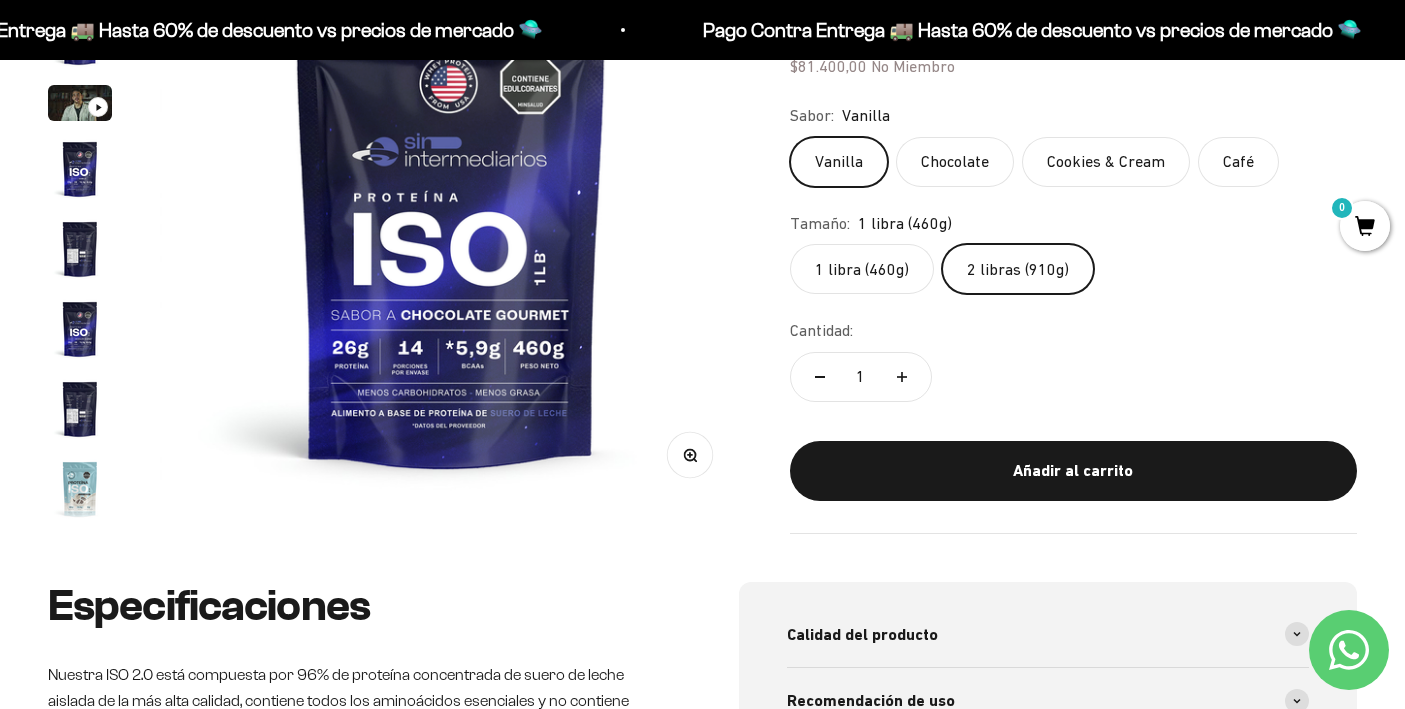 scroll, scrollTop: 289, scrollLeft: 0, axis: vertical 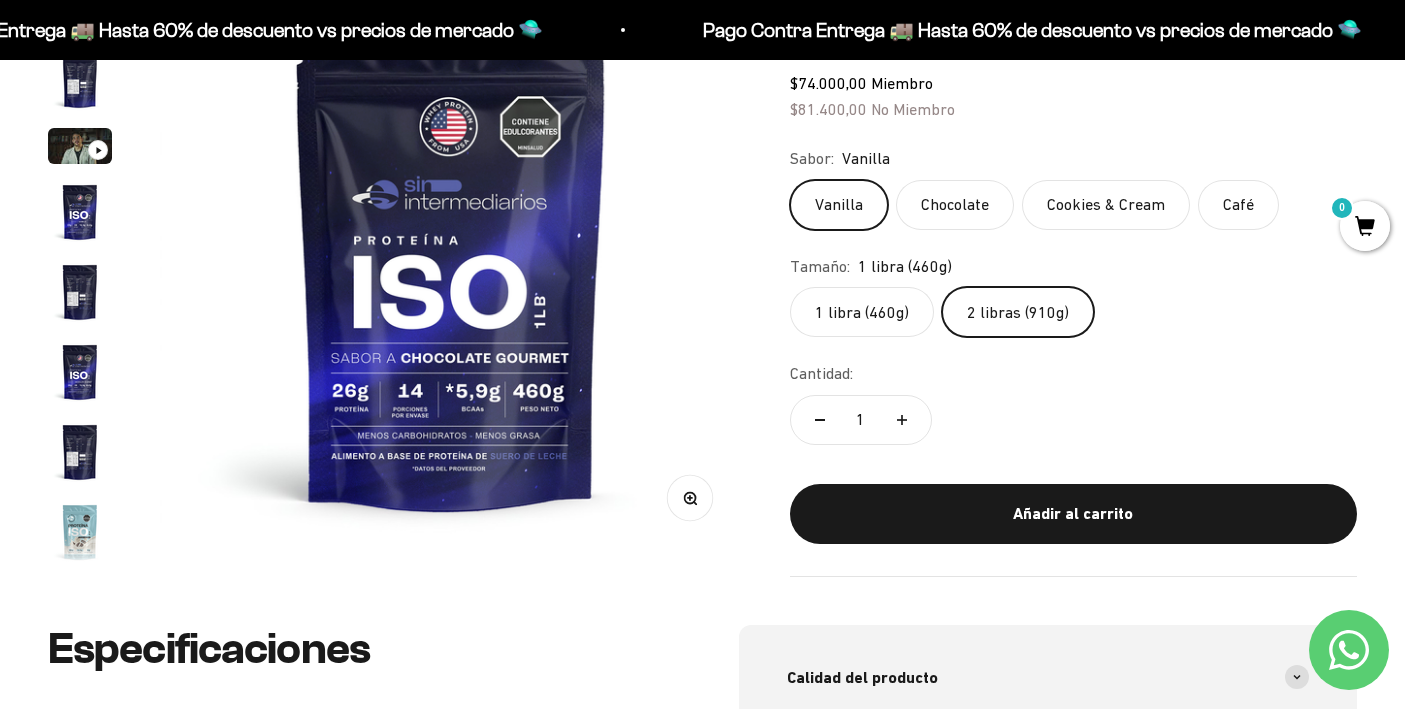click on "2 libras (910g)" 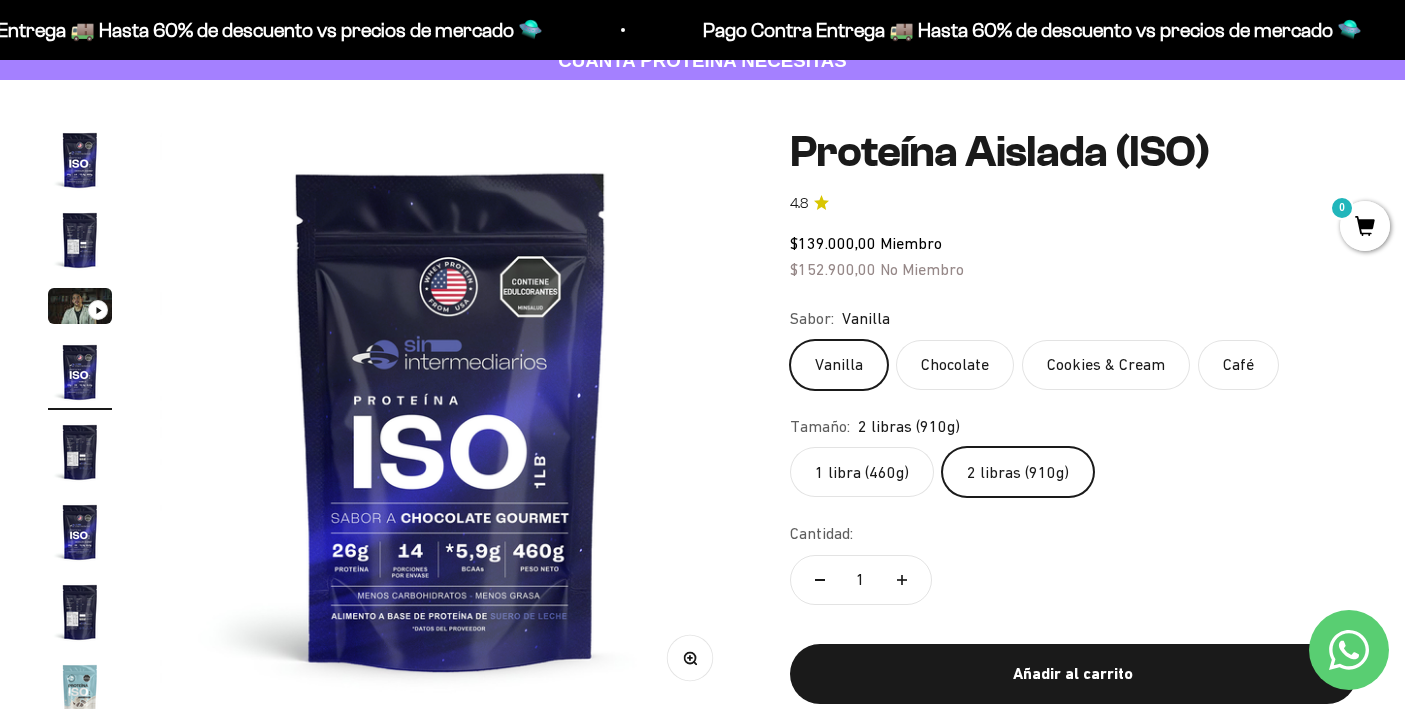 scroll, scrollTop: 142, scrollLeft: 0, axis: vertical 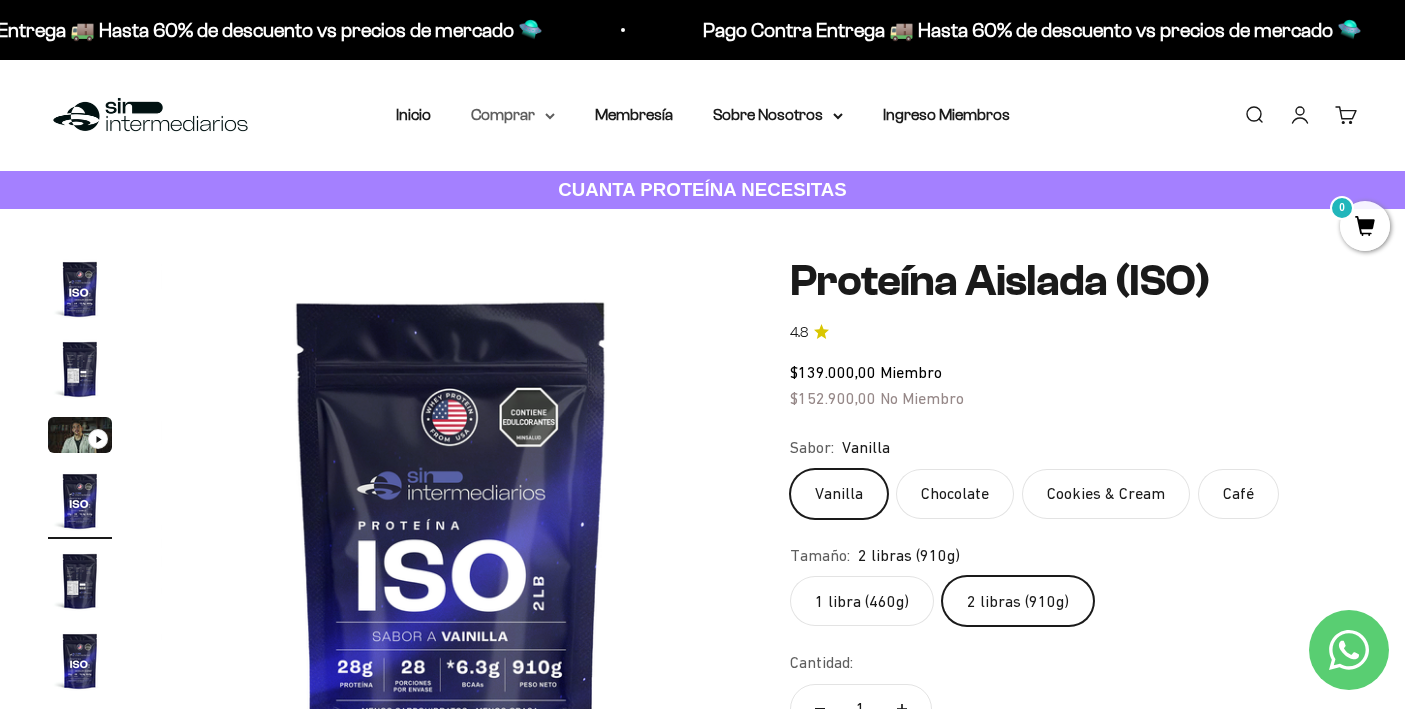 click 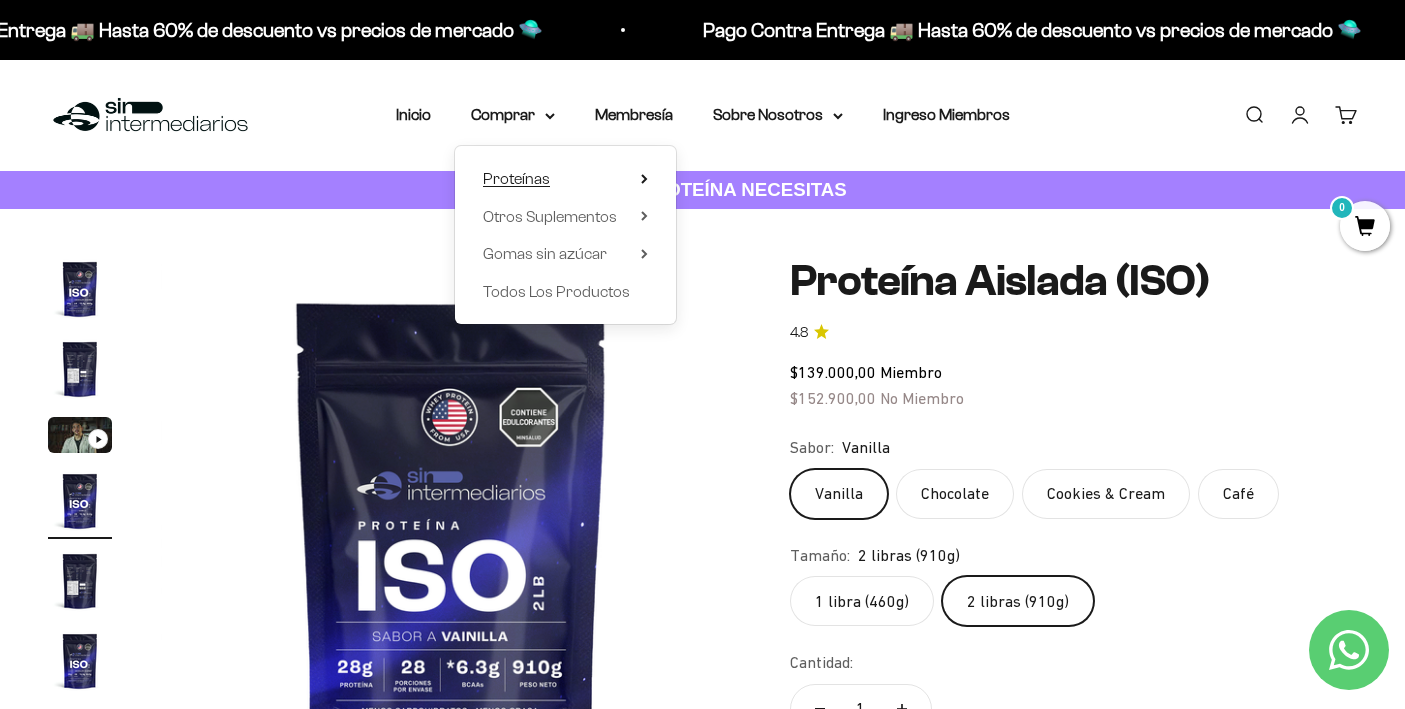 click on "Proteínas" at bounding box center [516, 178] 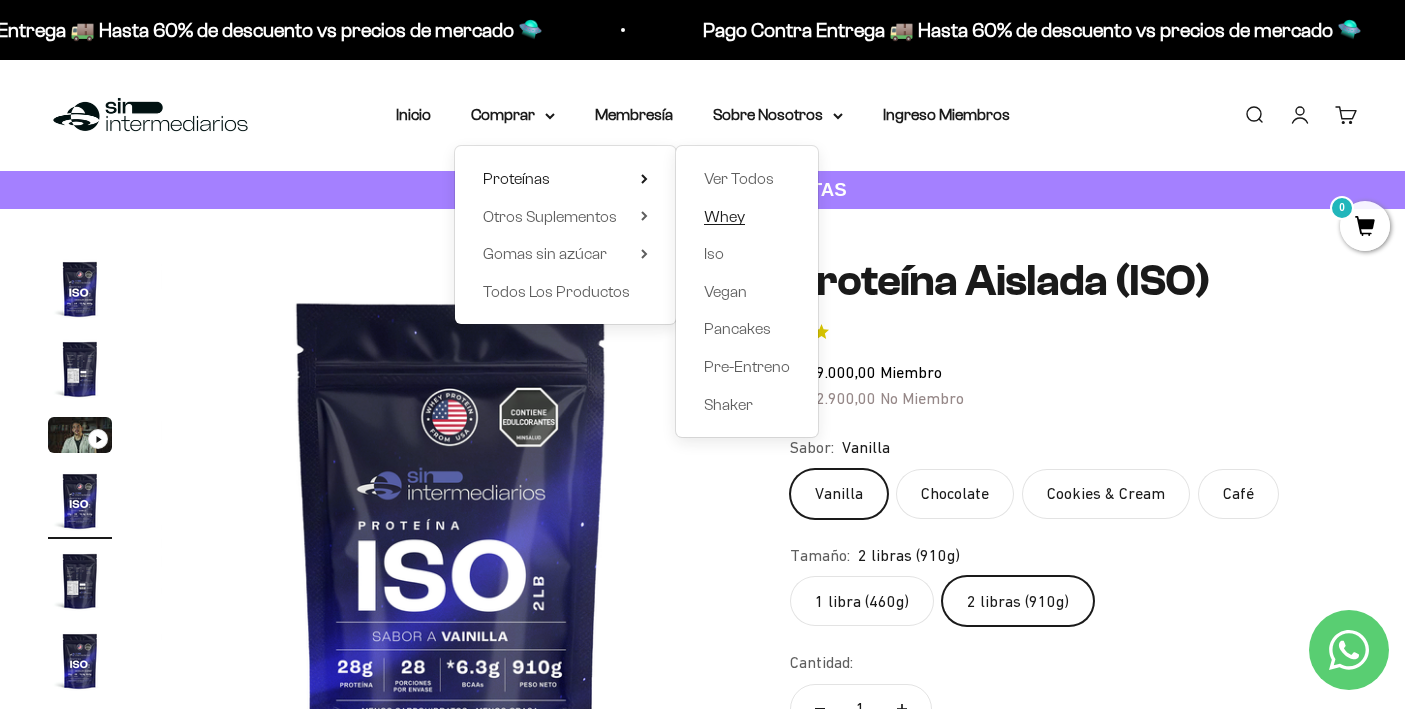 click on "Whey" at bounding box center (724, 216) 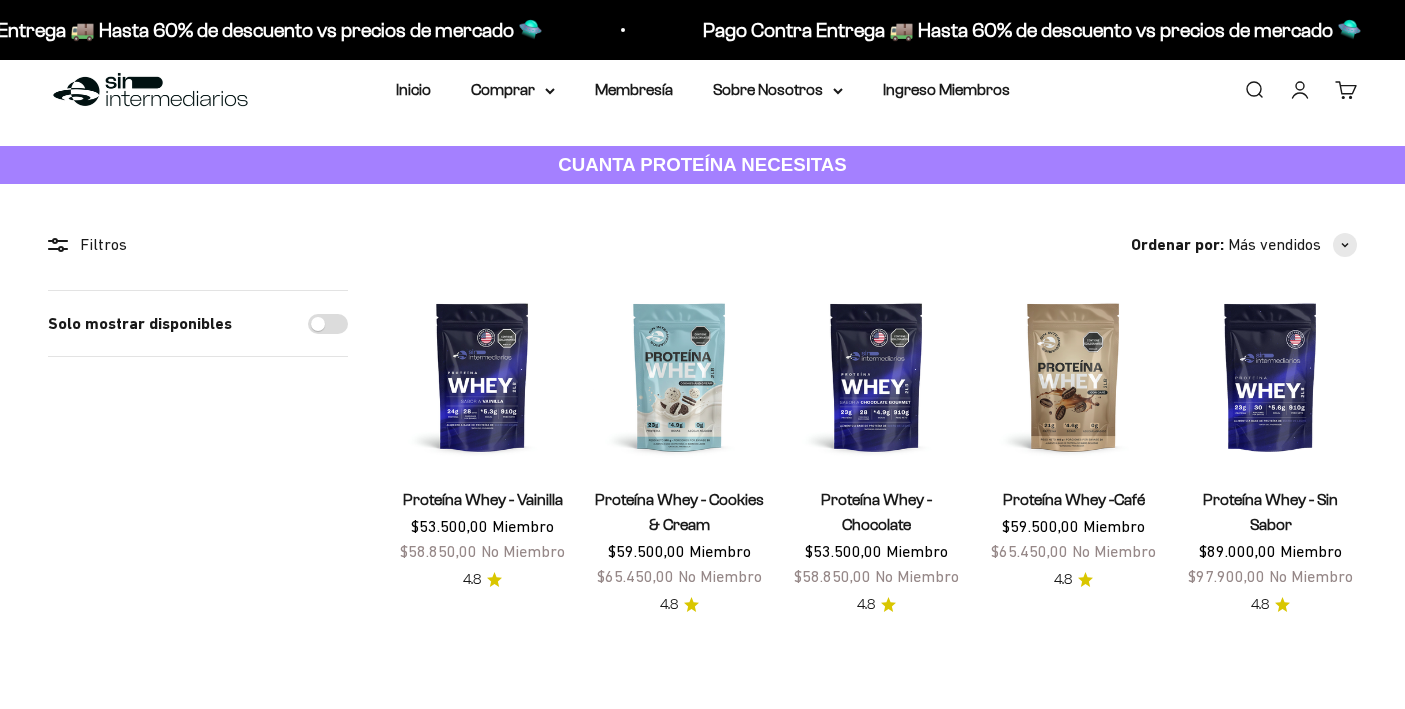 scroll, scrollTop: 46, scrollLeft: 0, axis: vertical 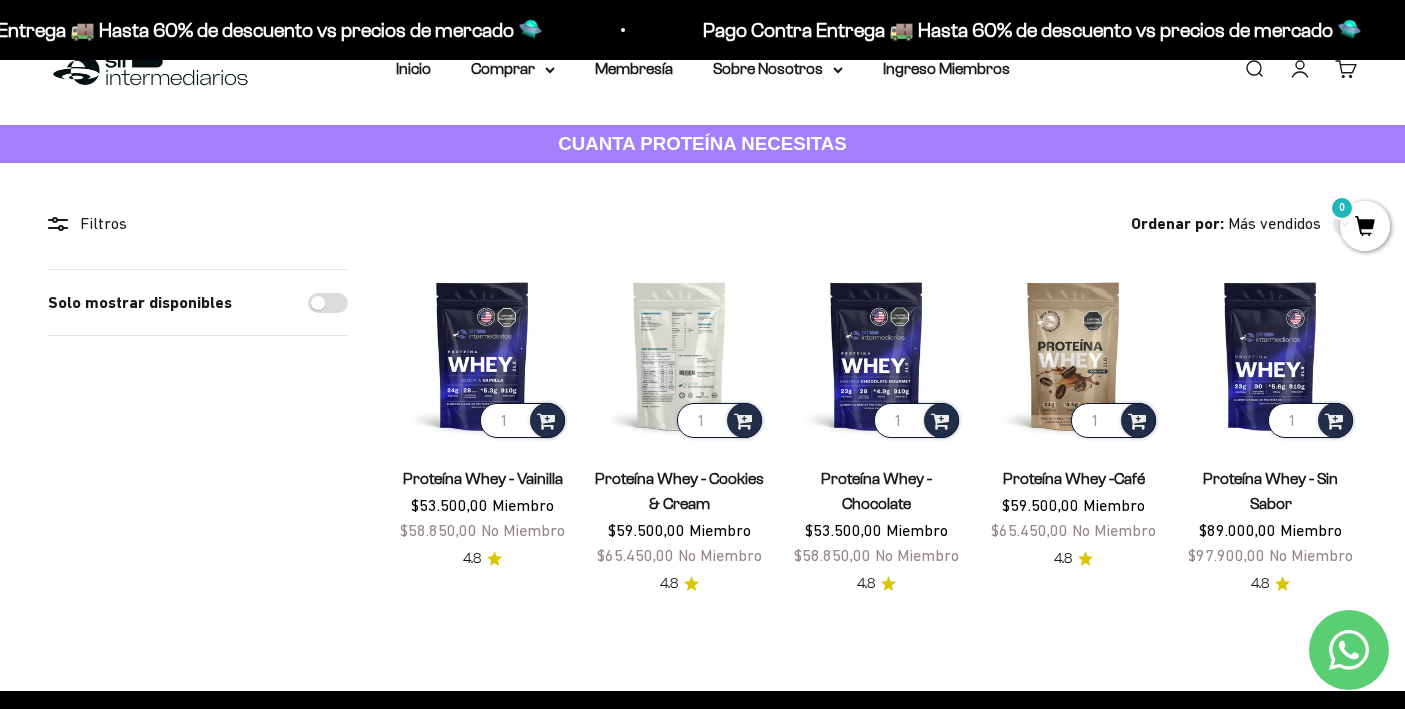 click at bounding box center [679, 355] 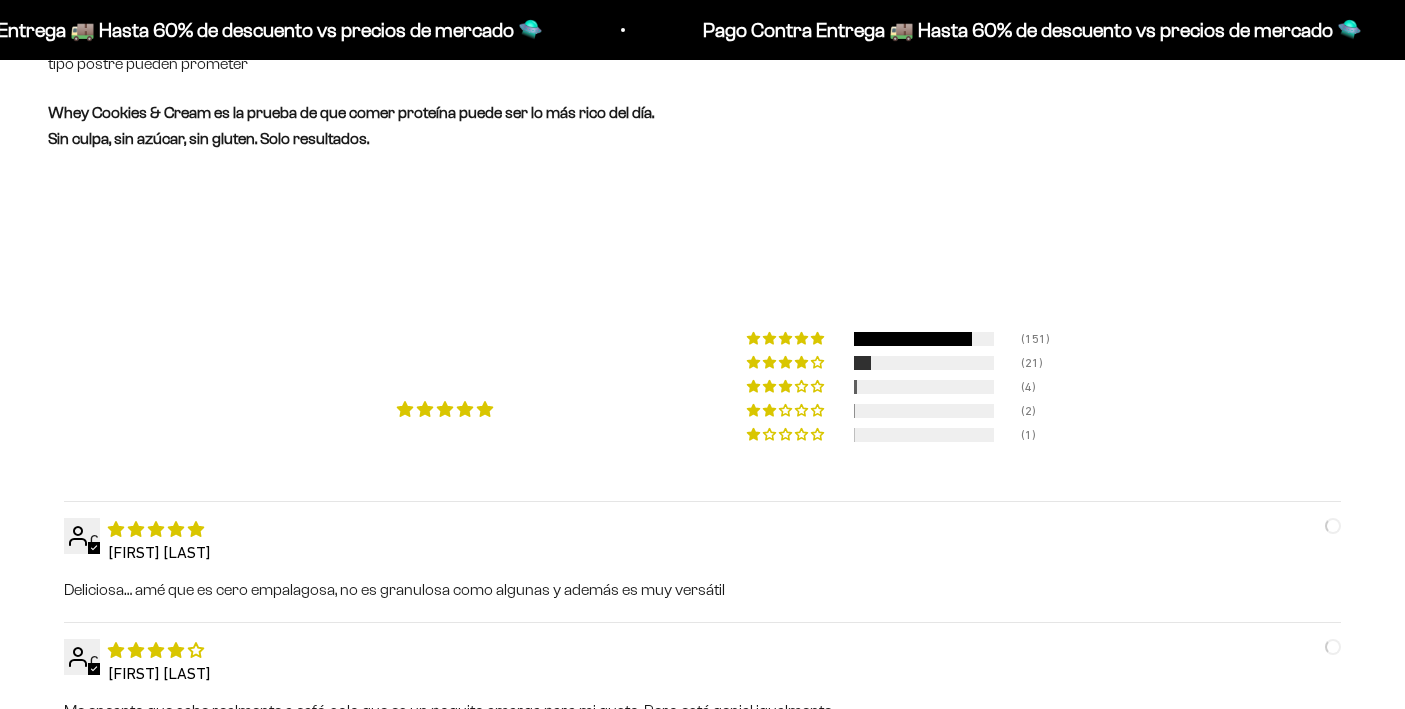 scroll, scrollTop: 1362, scrollLeft: 0, axis: vertical 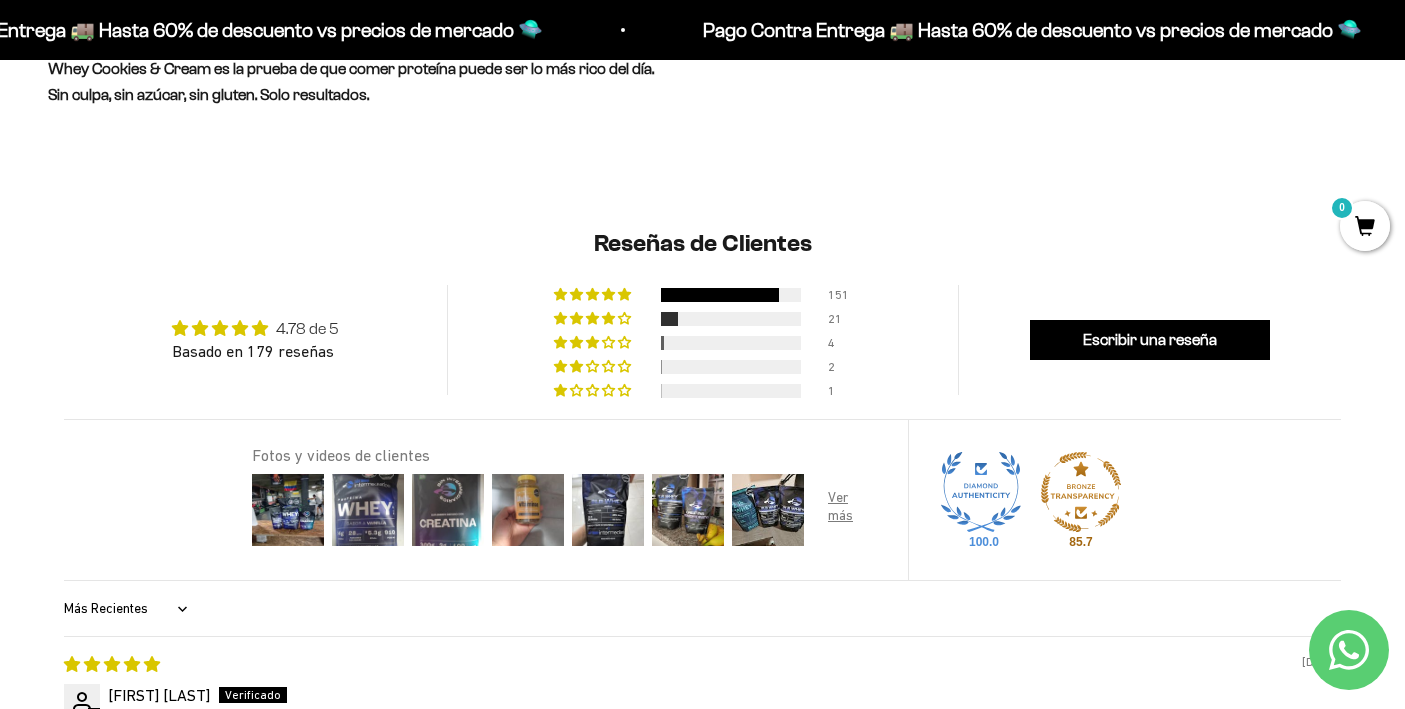 click on "4.78 de 5" at bounding box center (307, 328) 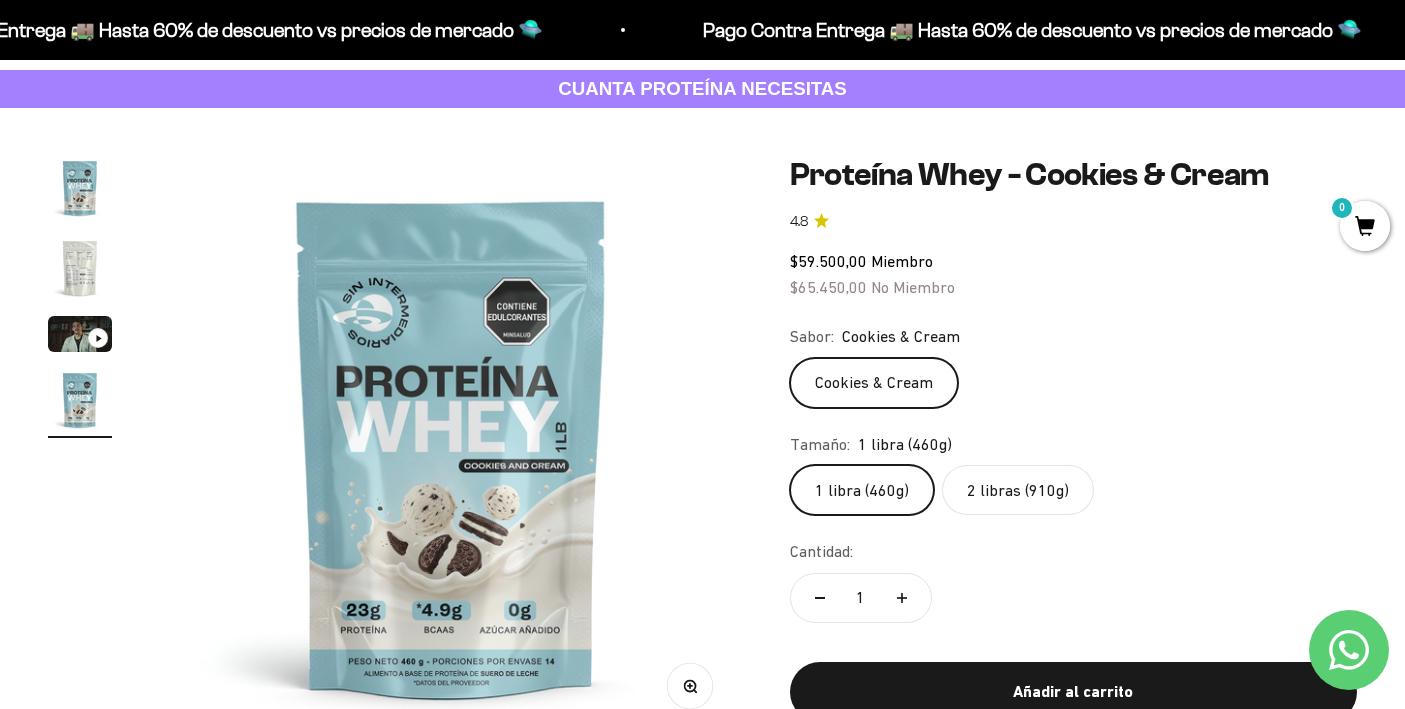 scroll, scrollTop: 106, scrollLeft: 0, axis: vertical 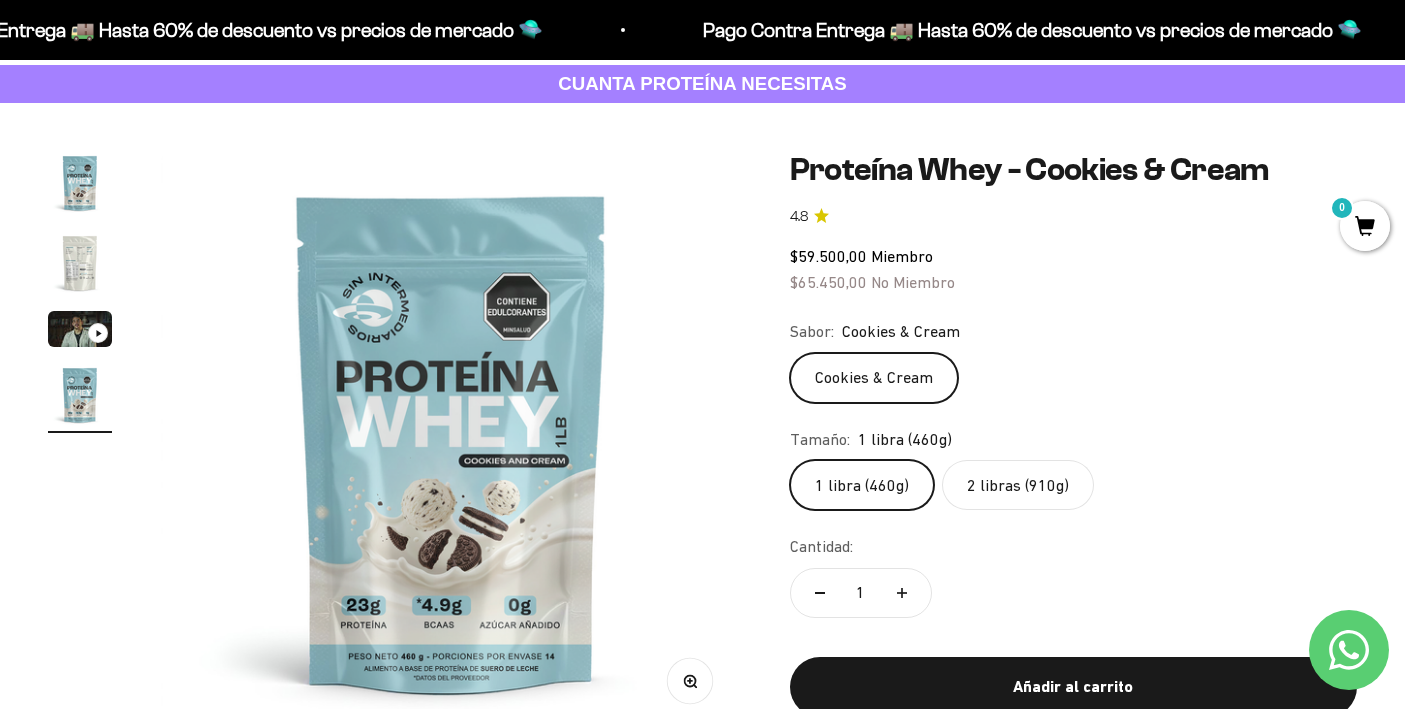 click on "2 libras (910g)" 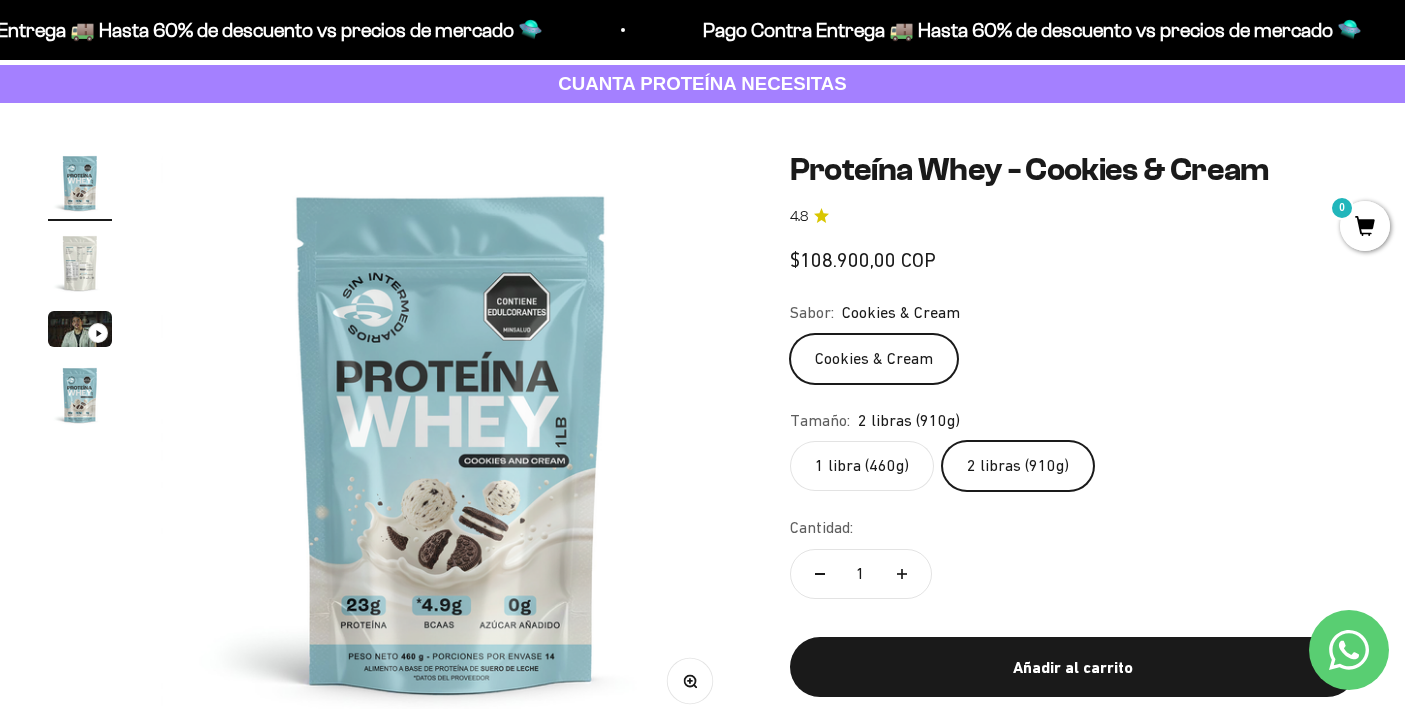 scroll, scrollTop: 0, scrollLeft: 0, axis: both 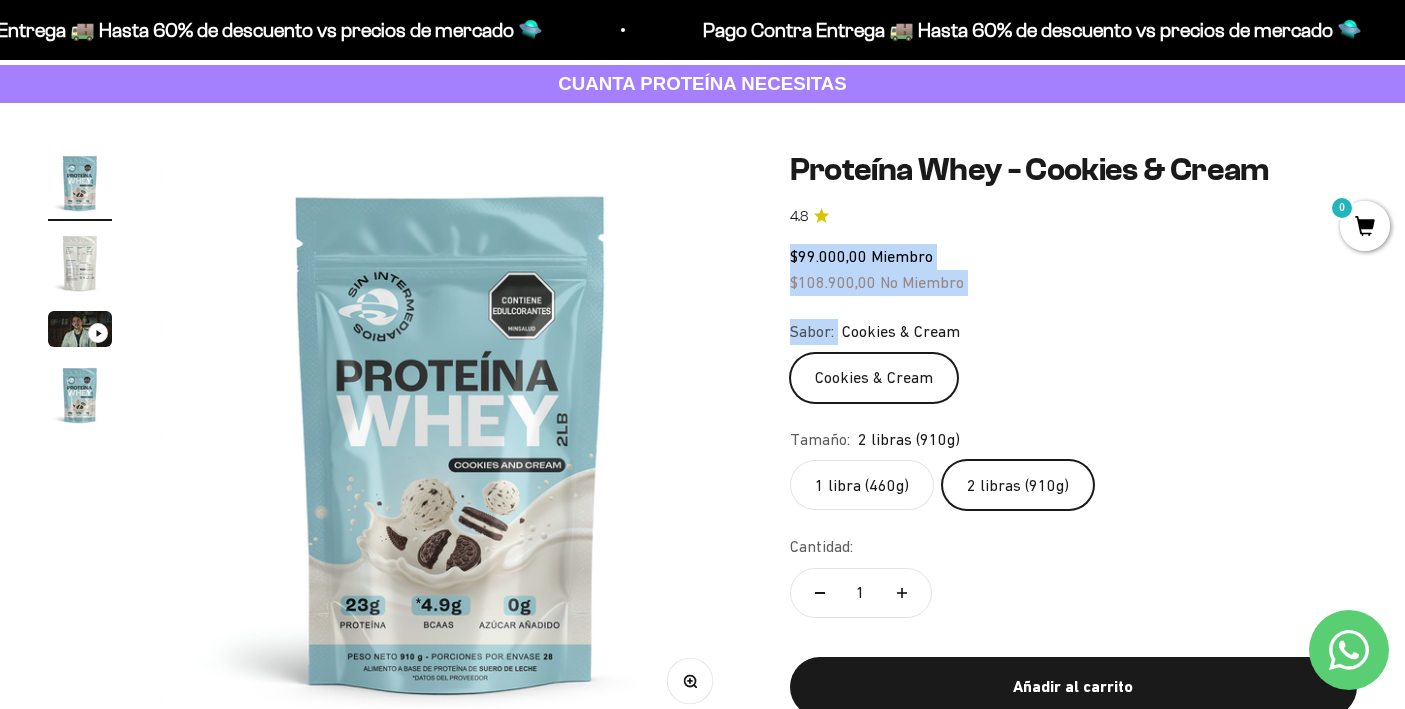 drag, startPoint x: 789, startPoint y: 250, endPoint x: 1001, endPoint y: 297, distance: 217.14742 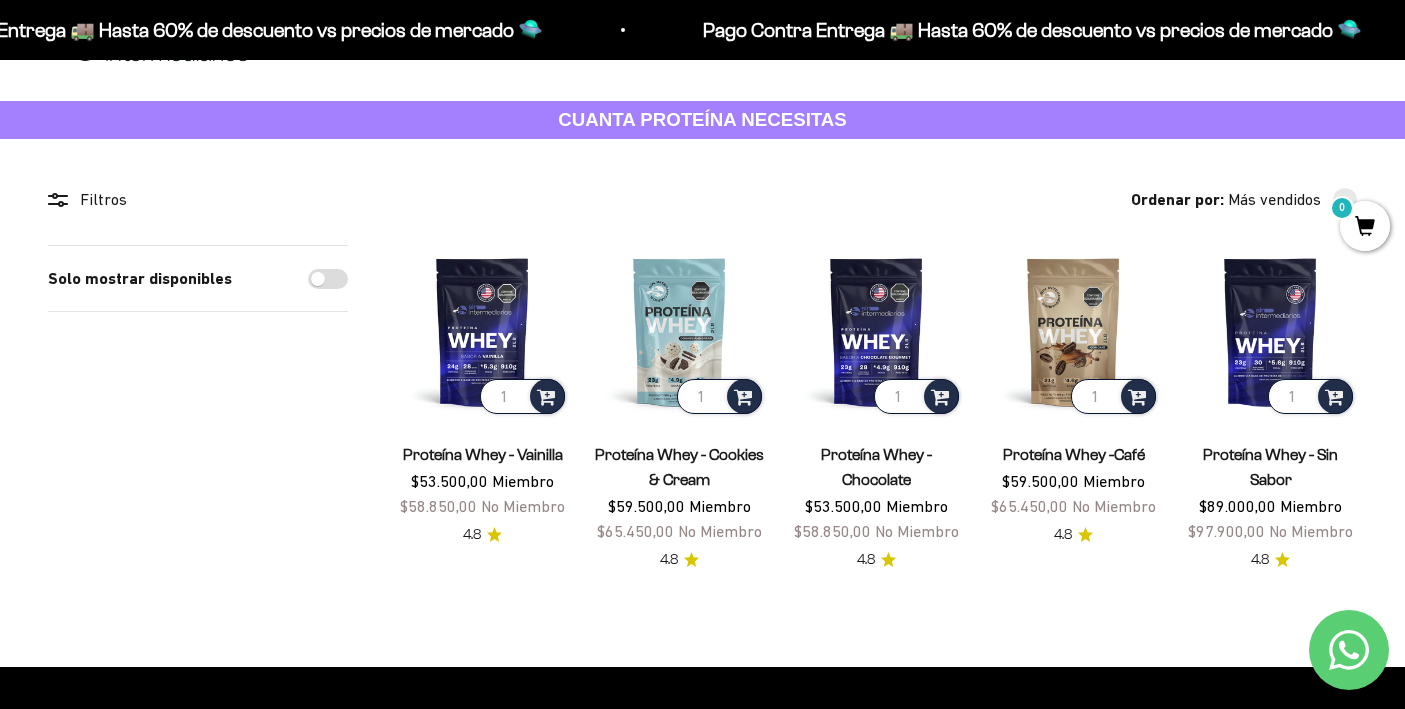 scroll, scrollTop: 76, scrollLeft: 0, axis: vertical 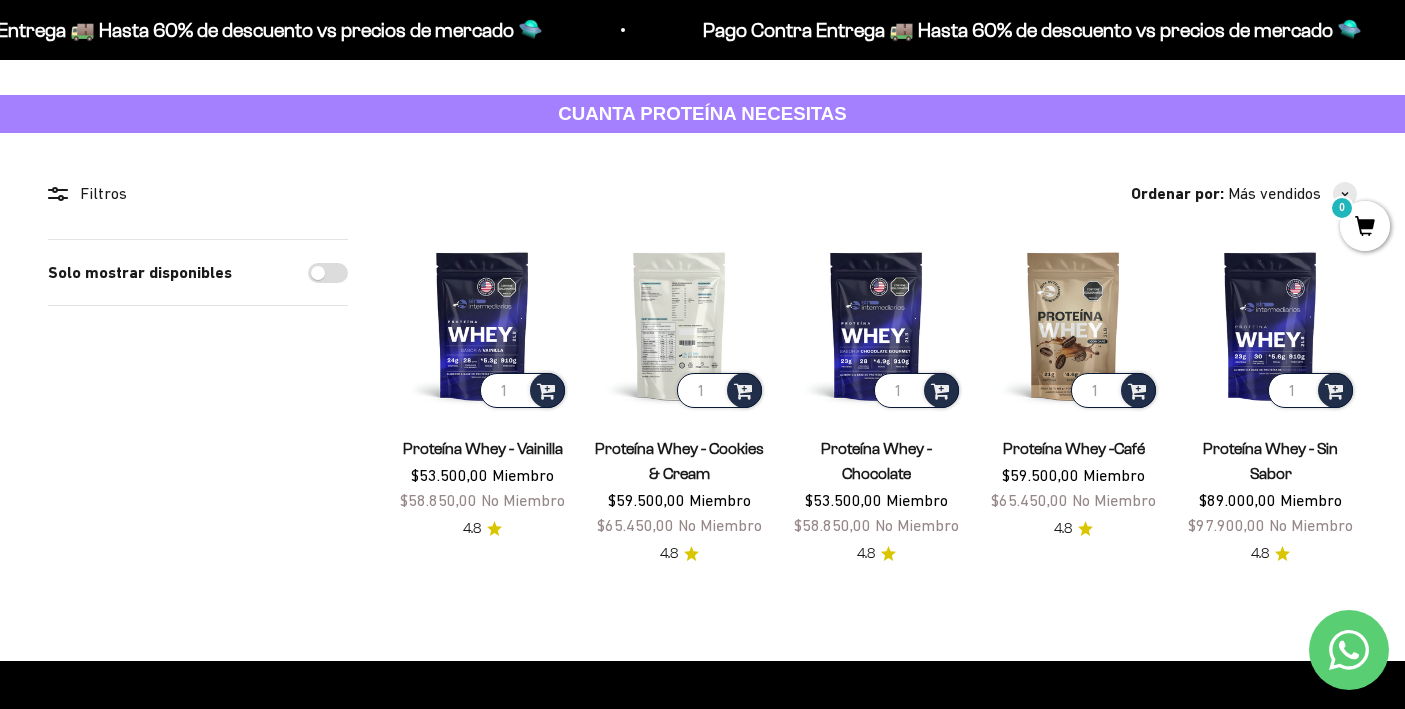 click at bounding box center (679, 325) 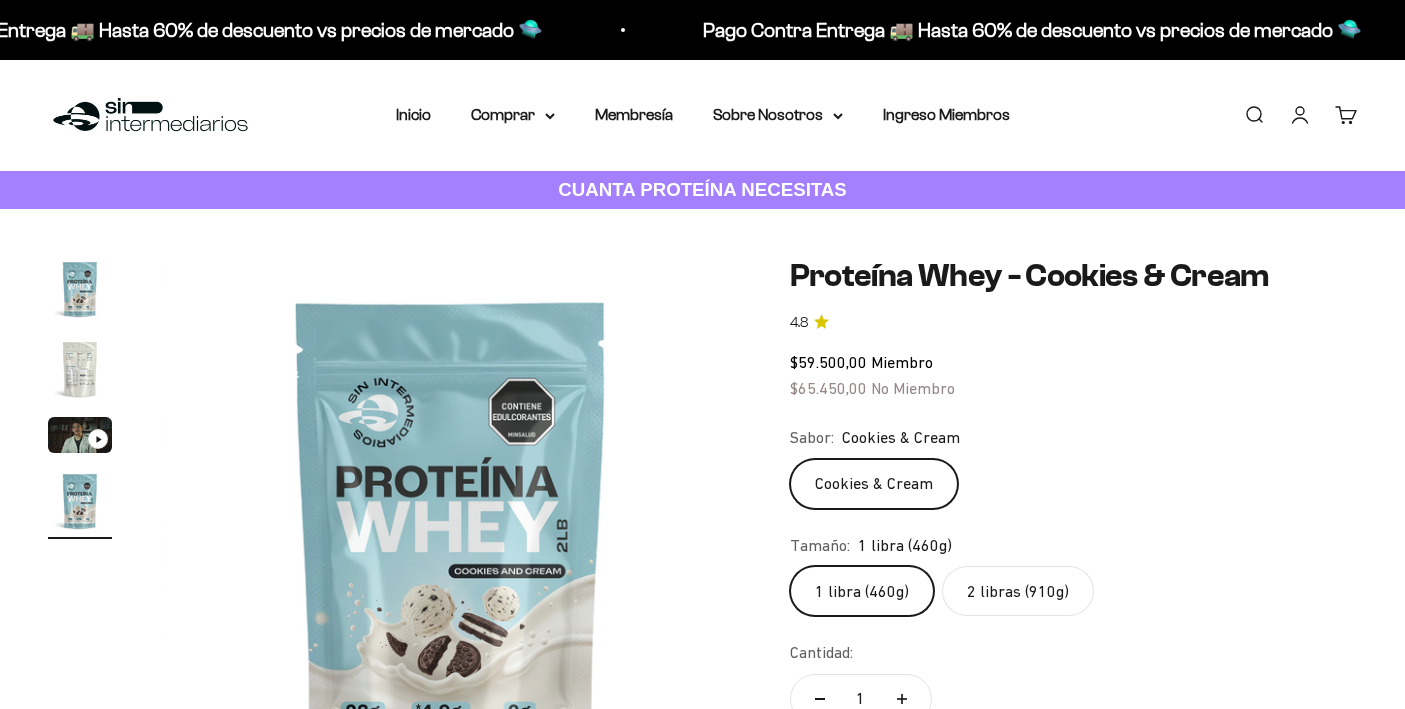 scroll, scrollTop: 84, scrollLeft: 0, axis: vertical 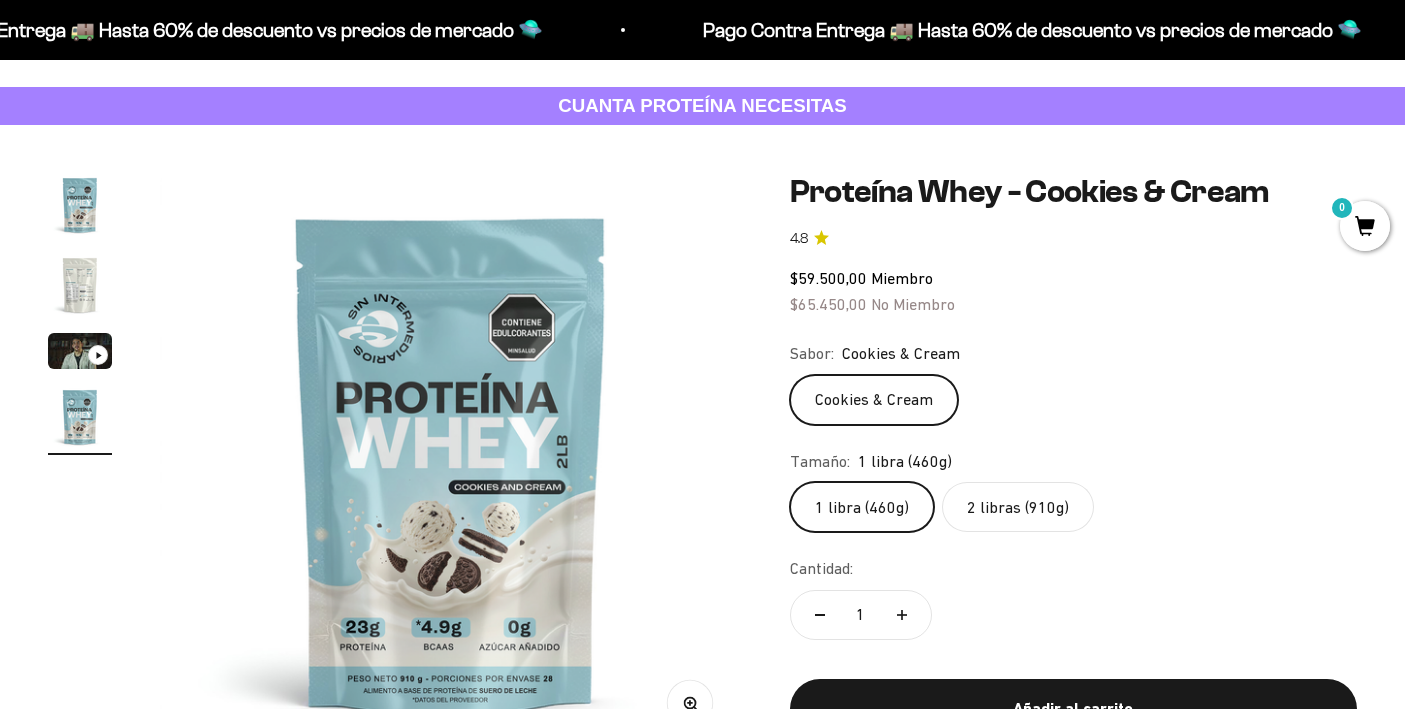 click on "2 libras (910g)" 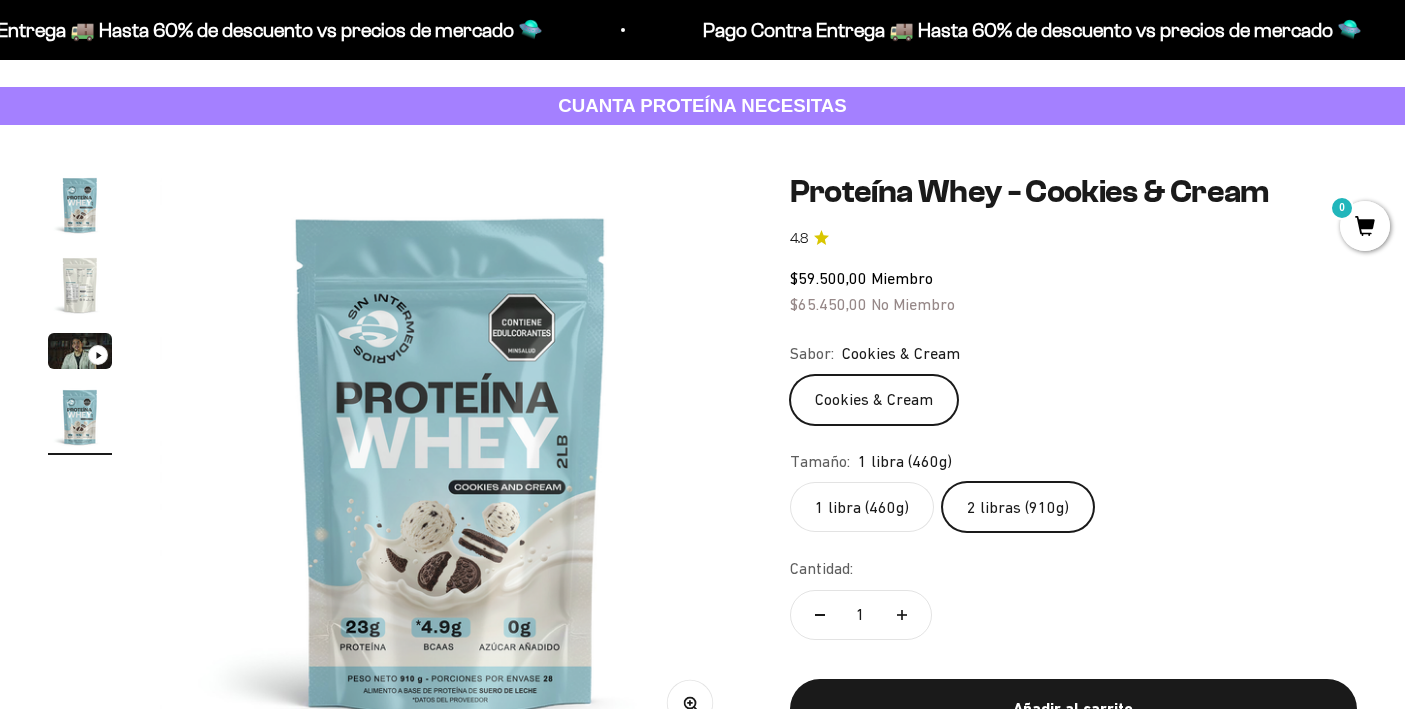 scroll, scrollTop: 84, scrollLeft: 0, axis: vertical 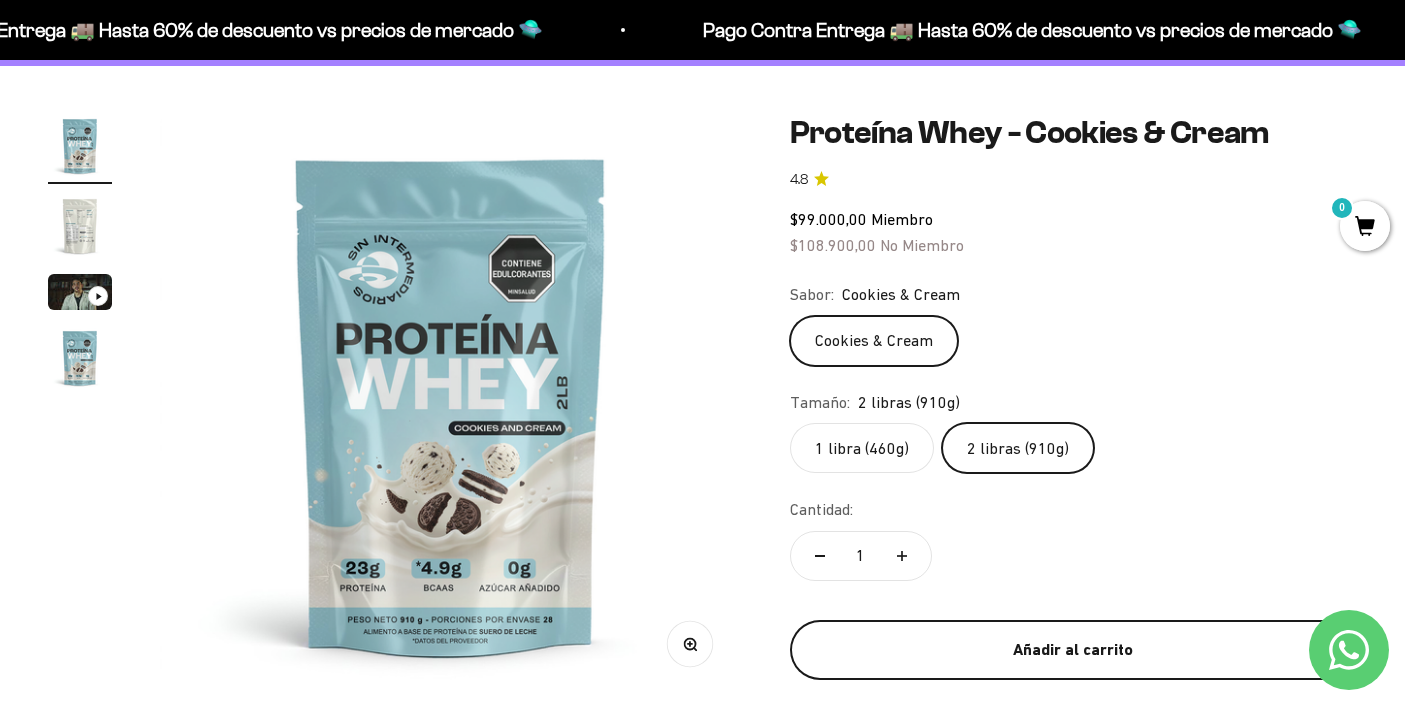 click on "Añadir al carrito" at bounding box center (1073, 650) 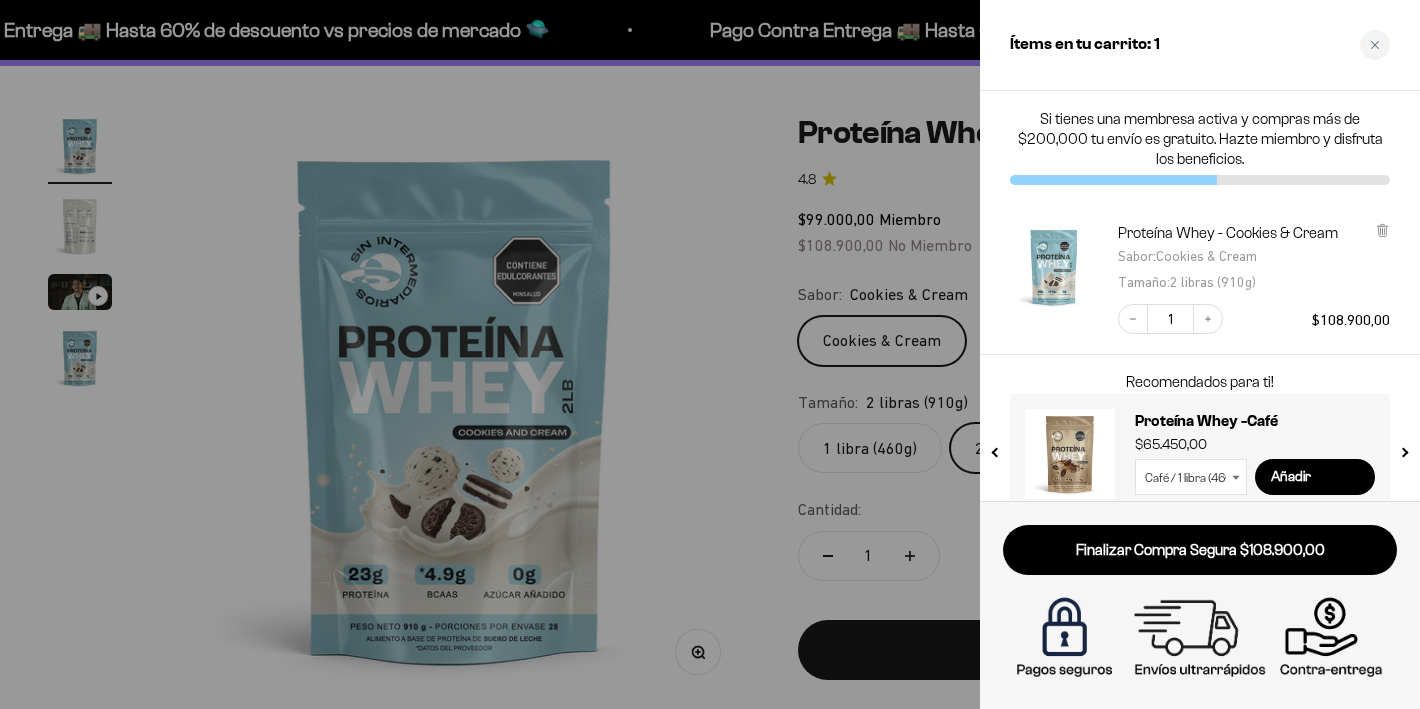 click on "Café / 1 libra (460g) Café / 2 libras (910g)" at bounding box center (1191, 477) 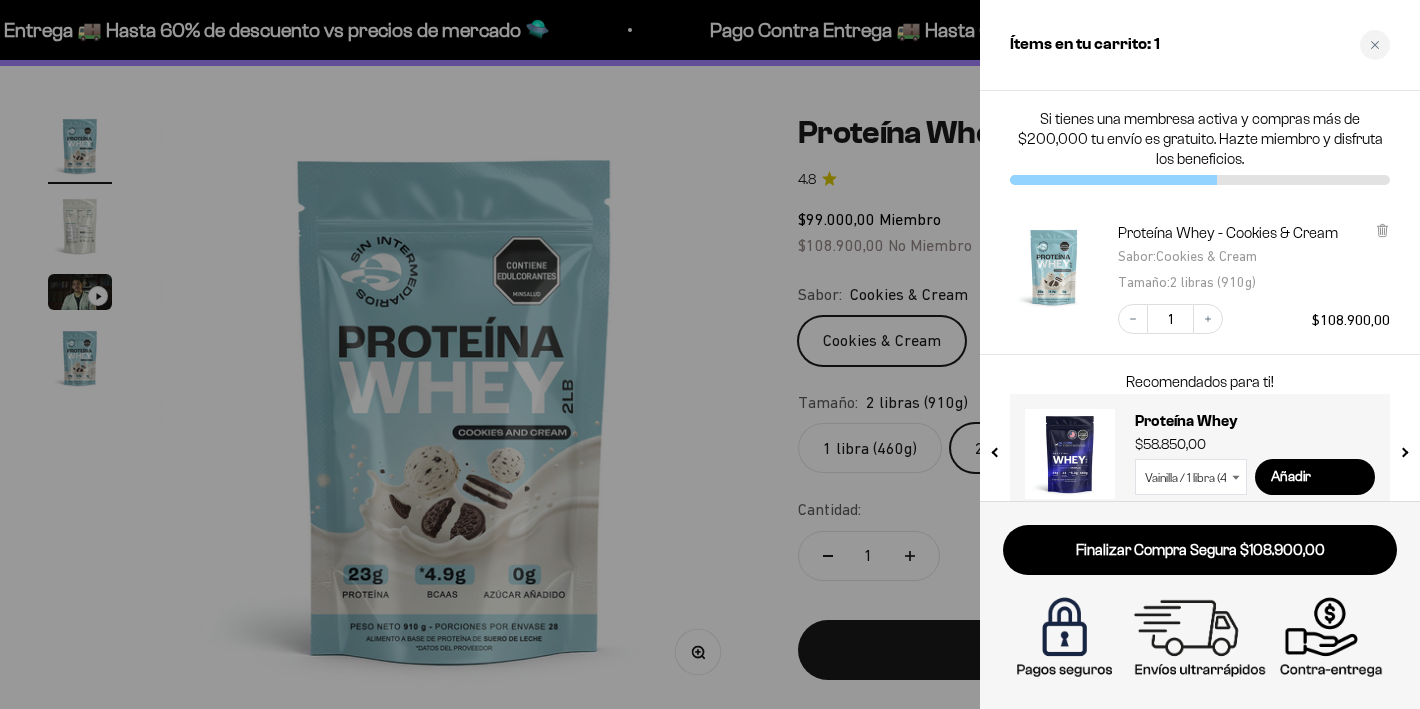 click at bounding box center (1403, 448) 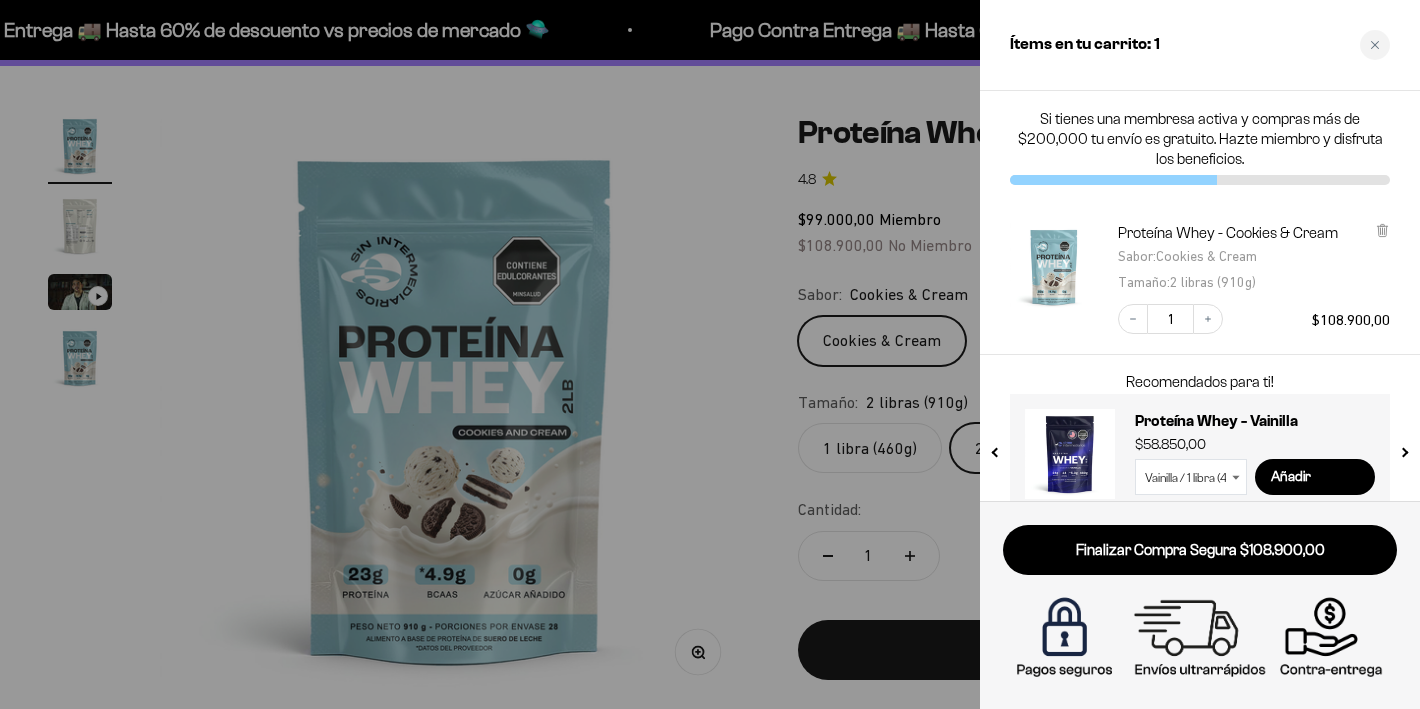 click at bounding box center (1403, 448) 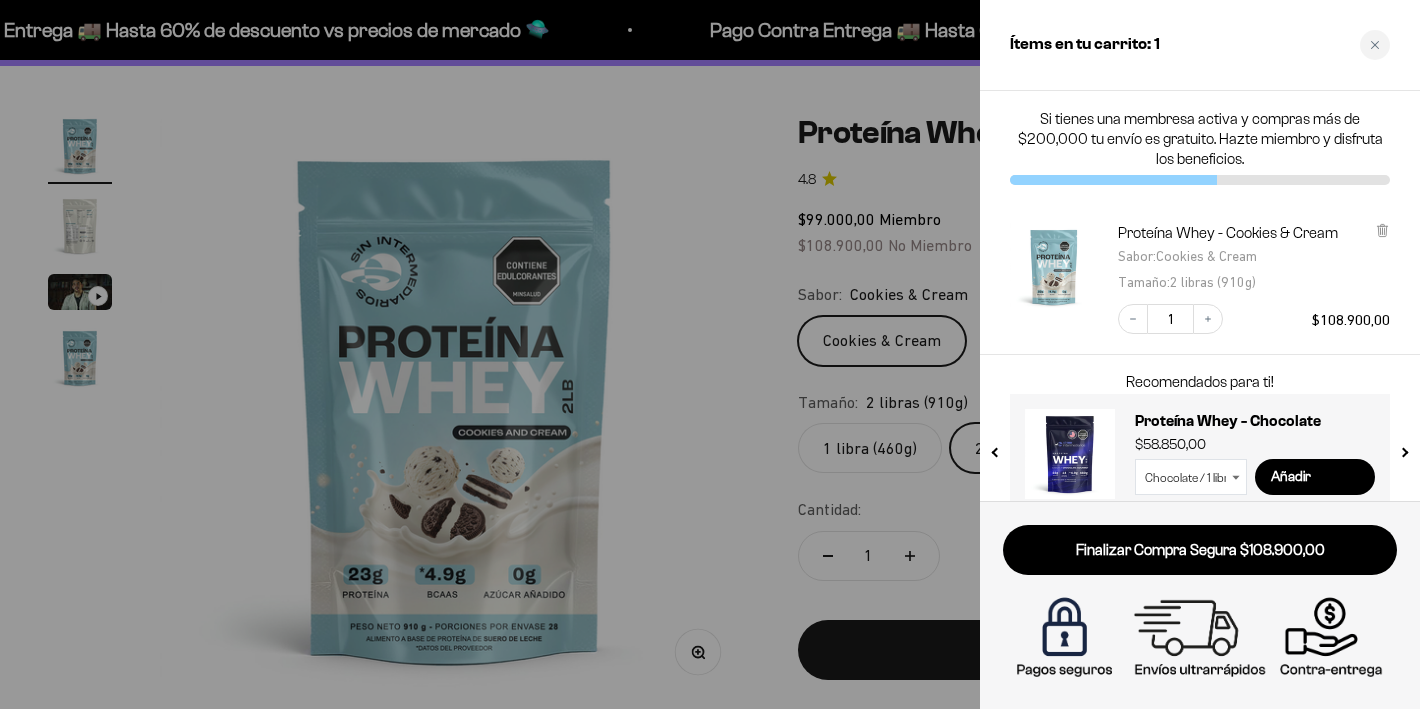 click on "Chocolate / 1 libra (460g) Chocolate / 2 libras (910g) Chocolate / 5 libras (2280g)" at bounding box center [1191, 477] 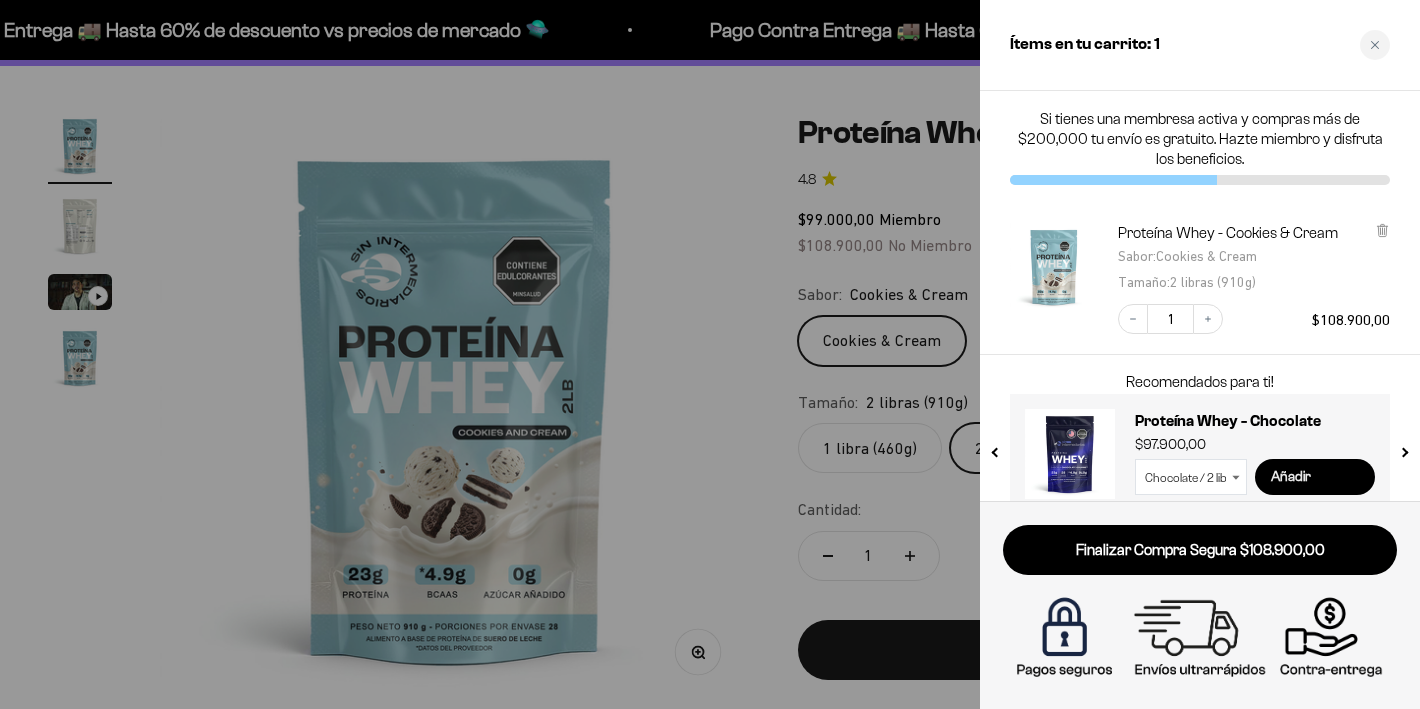 click on "Añadir" at bounding box center [1315, 477] 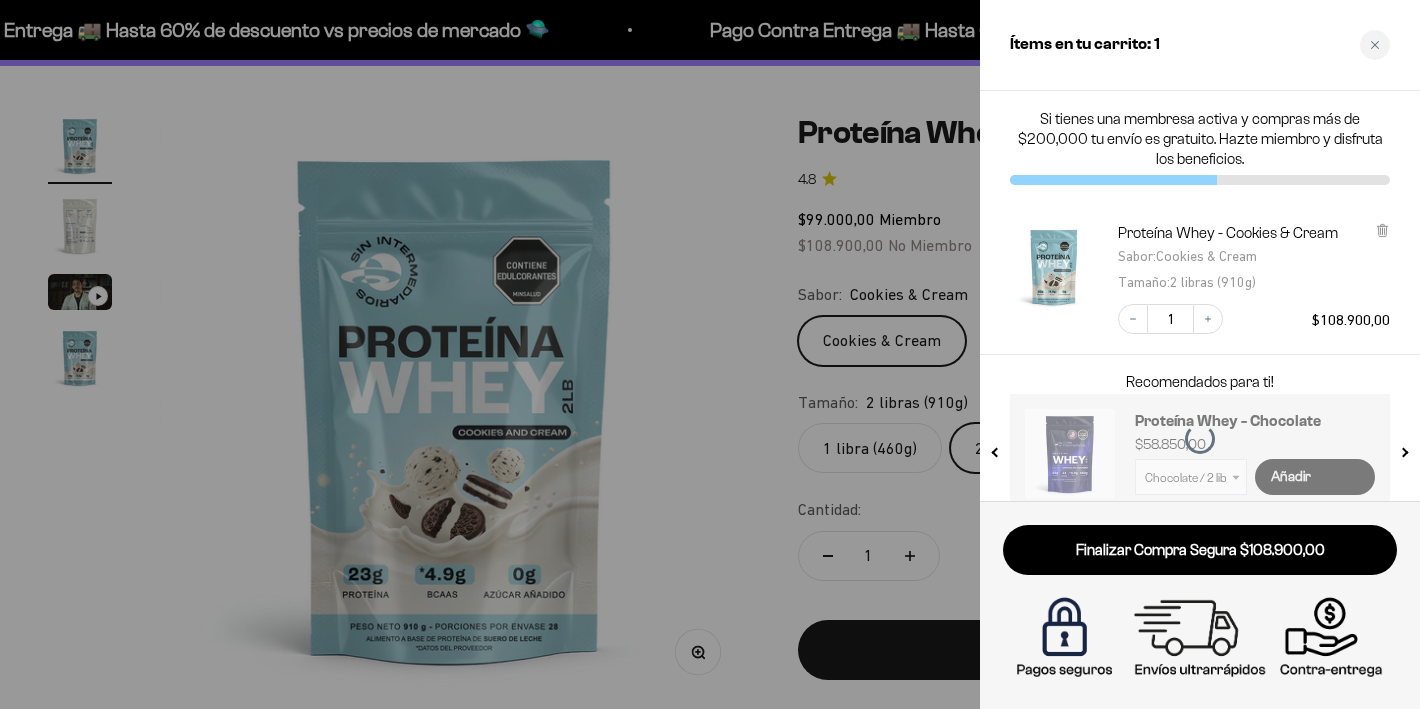 select on "42652950954193" 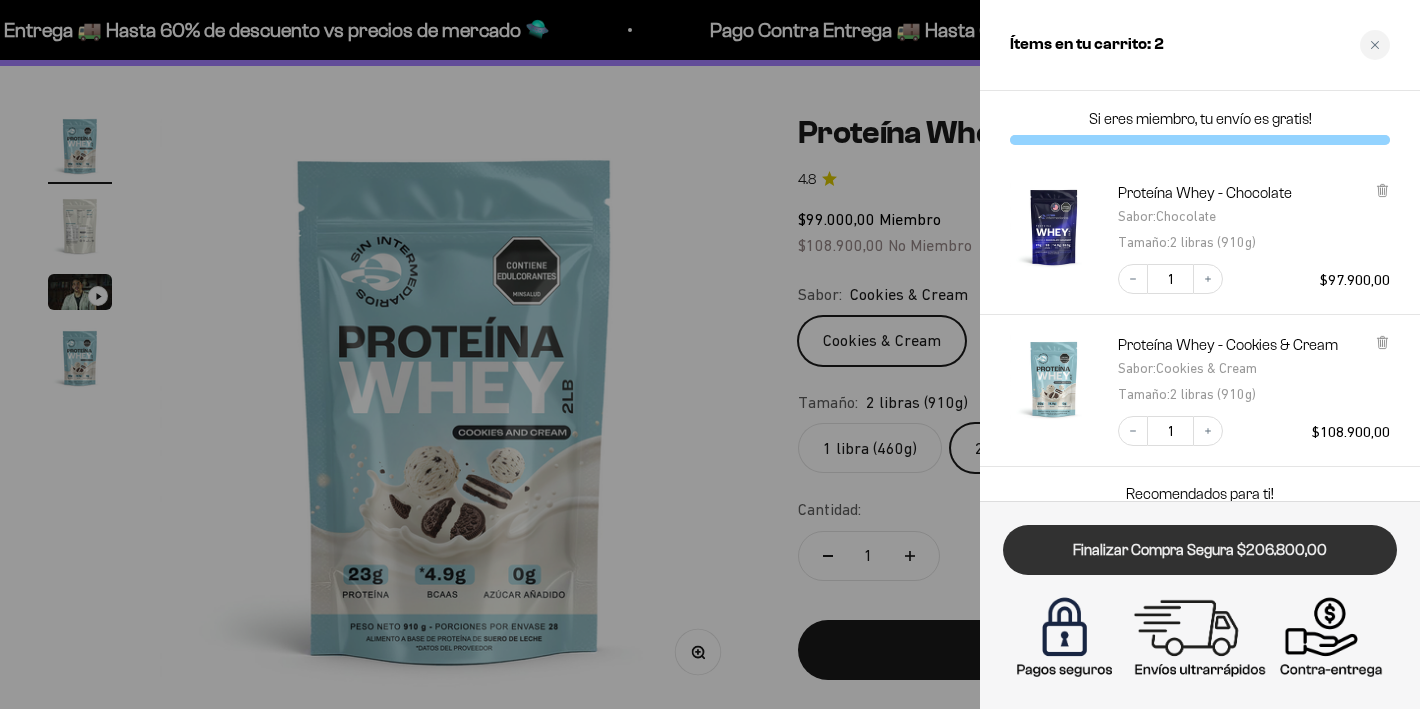 click on "Finalizar Compra Segura $206.800,00" at bounding box center (1200, 550) 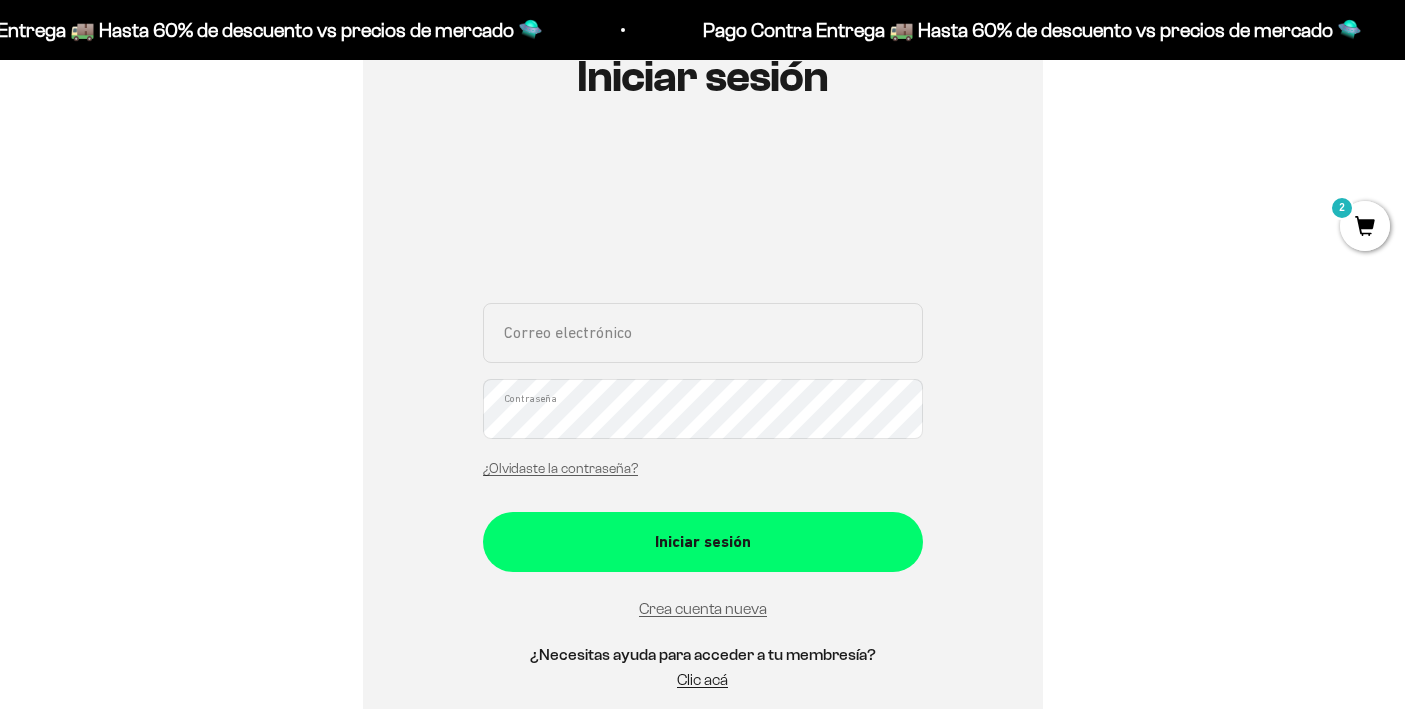 scroll, scrollTop: 246, scrollLeft: 0, axis: vertical 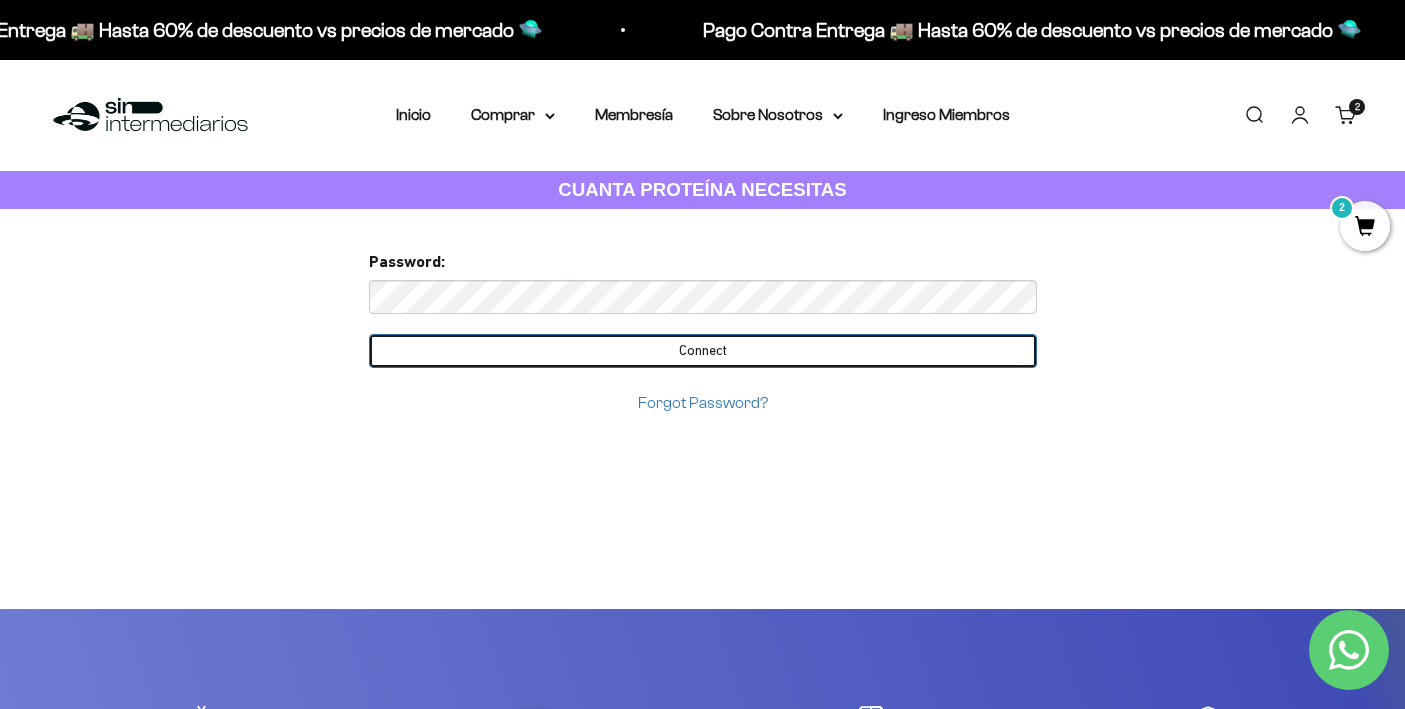 click on "Connect" at bounding box center (703, 351) 